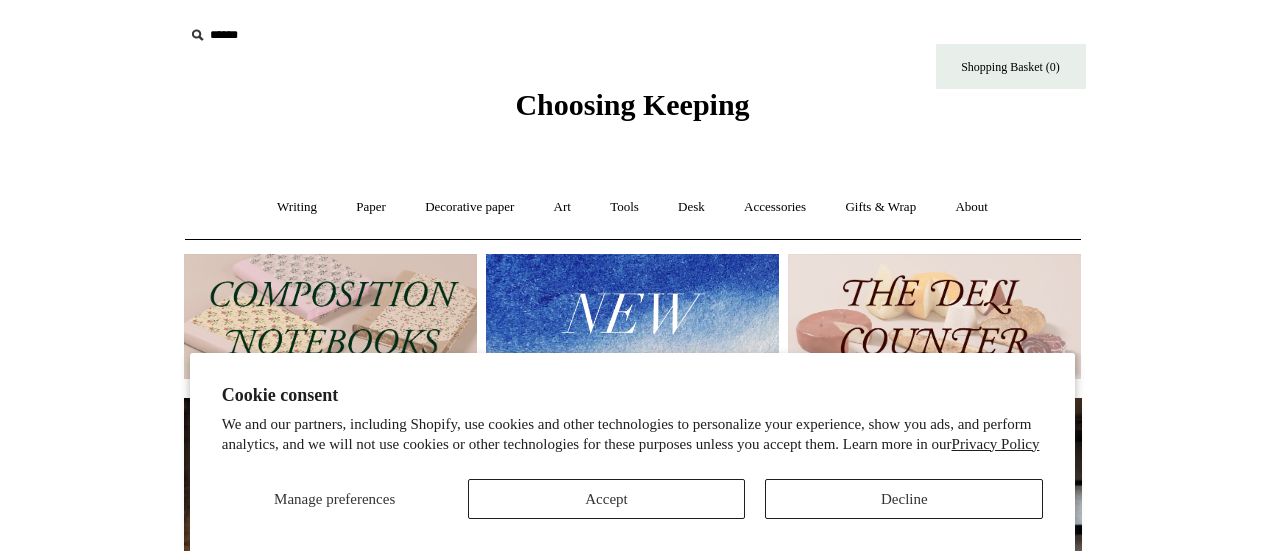 scroll, scrollTop: 0, scrollLeft: 0, axis: both 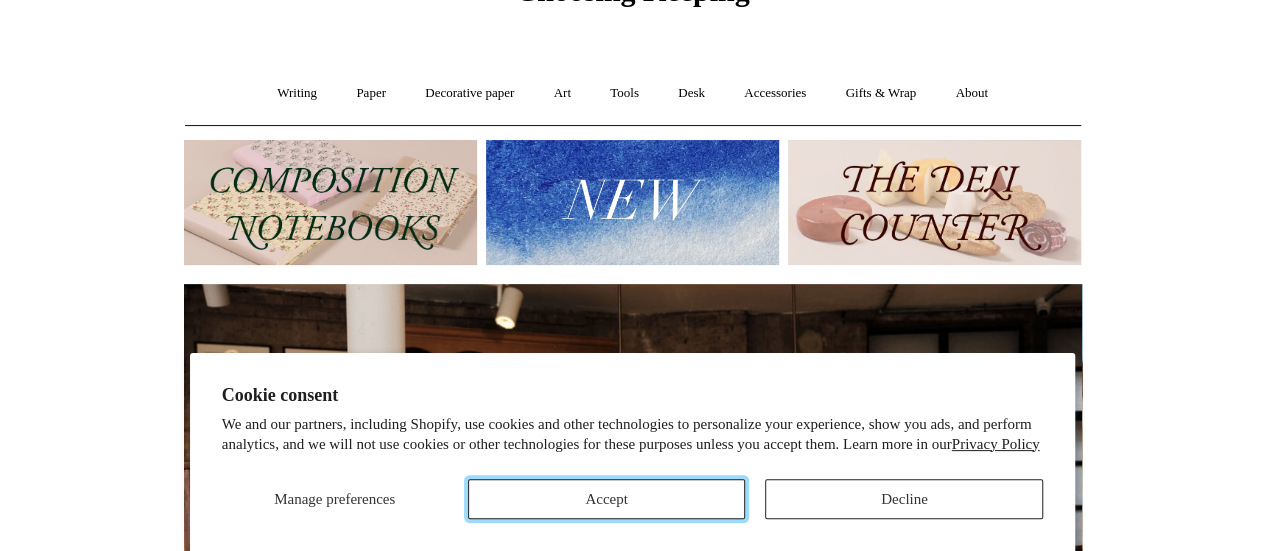 click on "Accept" at bounding box center (607, 499) 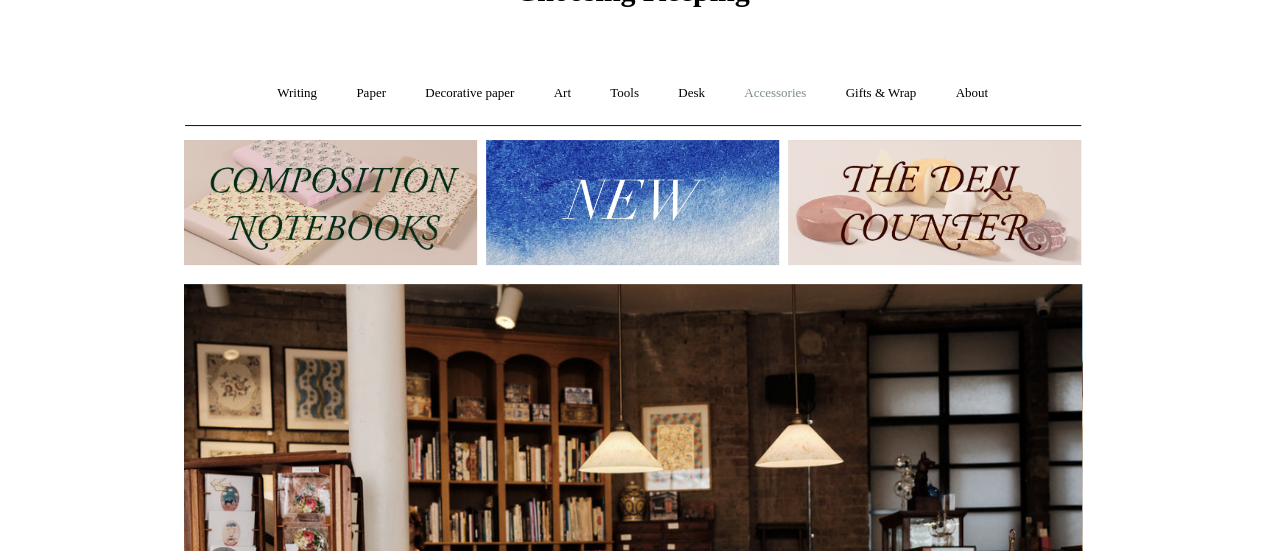 click on "Accessories +" at bounding box center [775, 93] 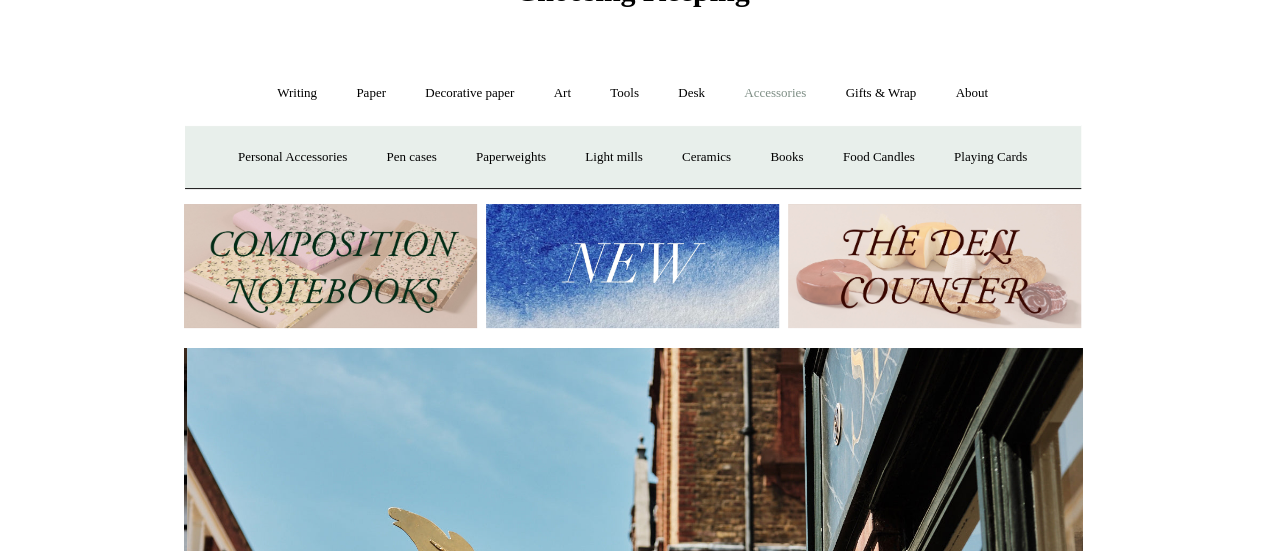scroll, scrollTop: 0, scrollLeft: 898, axis: horizontal 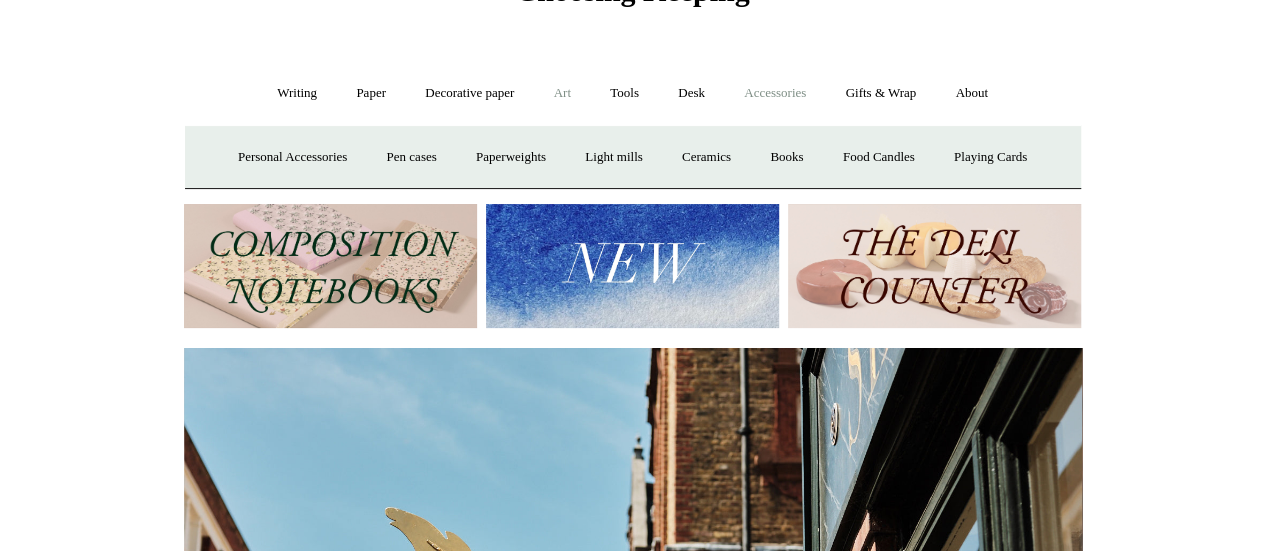 click on "Art +" at bounding box center (562, 93) 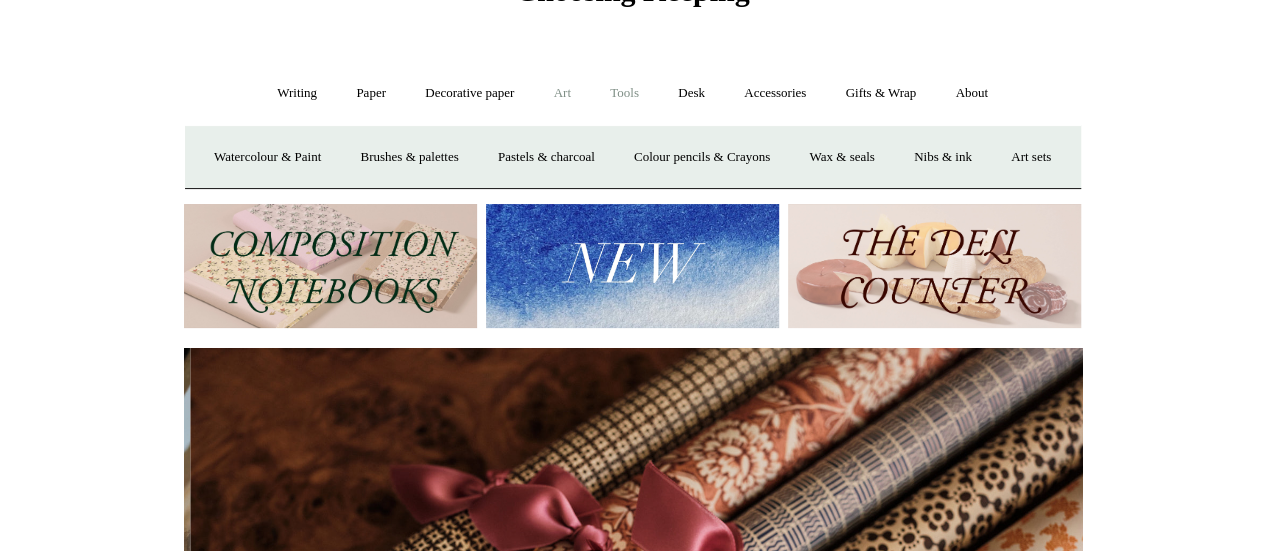 click on "Tools +" at bounding box center (624, 93) 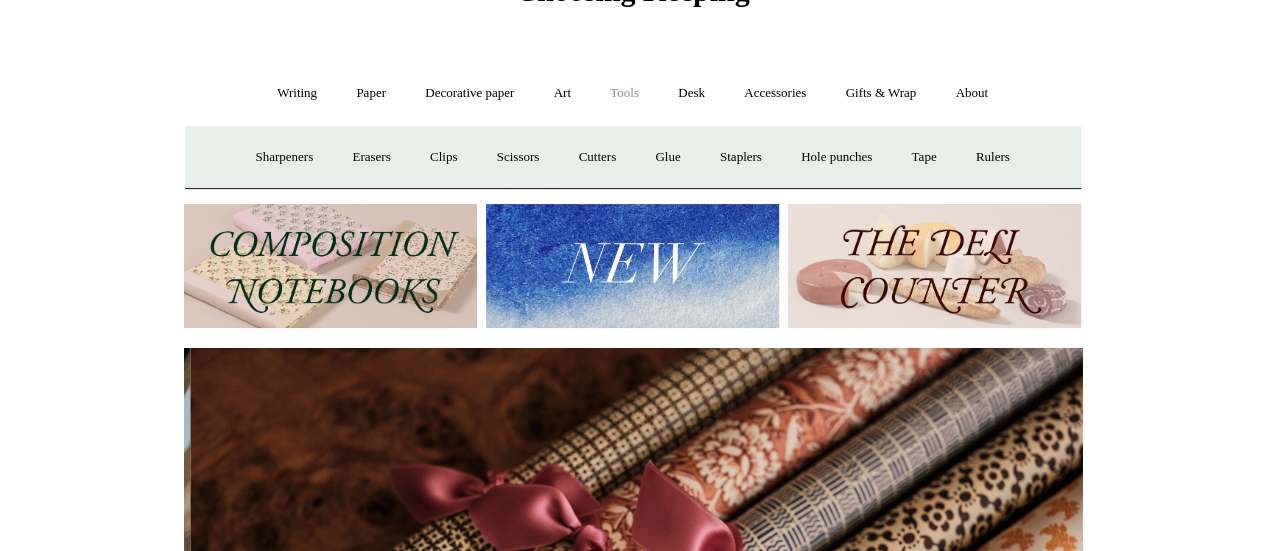 scroll, scrollTop: 0, scrollLeft: 1796, axis: horizontal 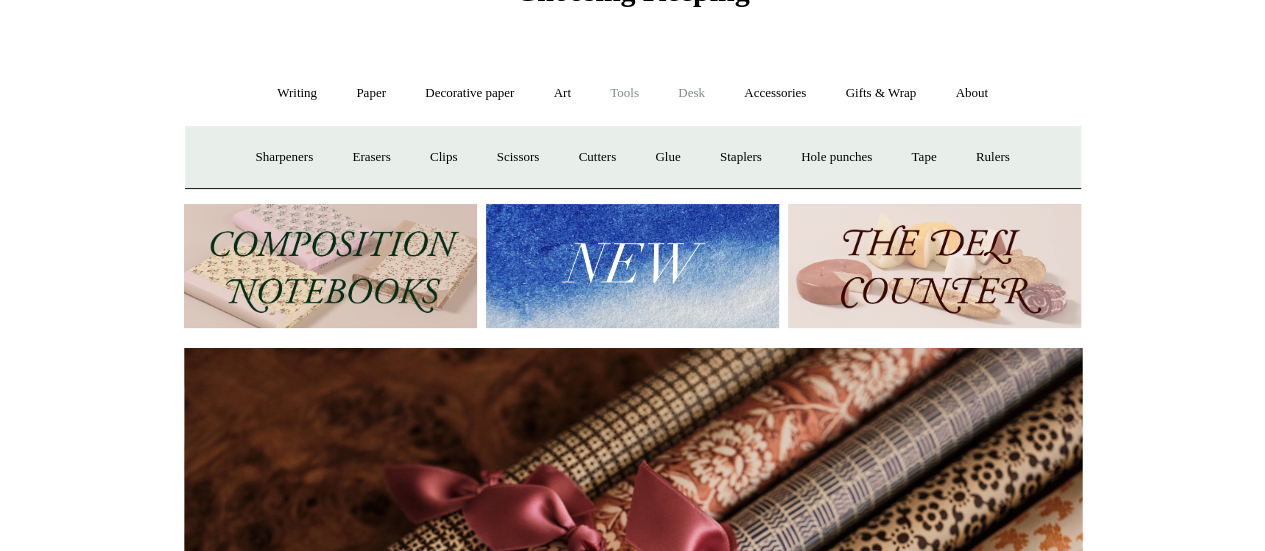 click on "Desk +" at bounding box center [691, 93] 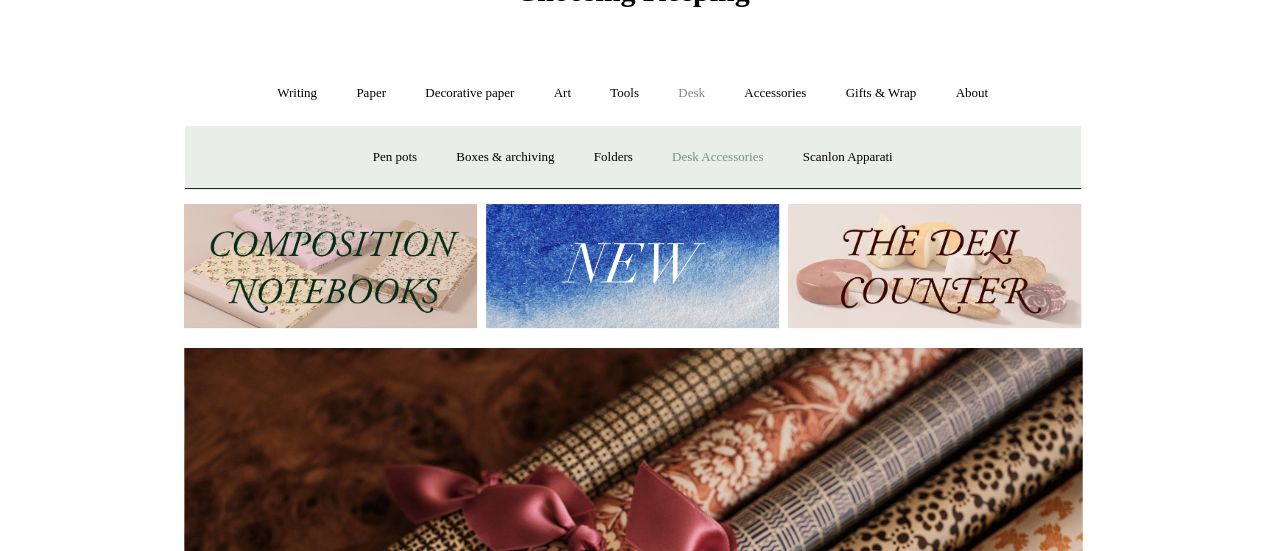 click on "Desk Accessories" at bounding box center (717, 157) 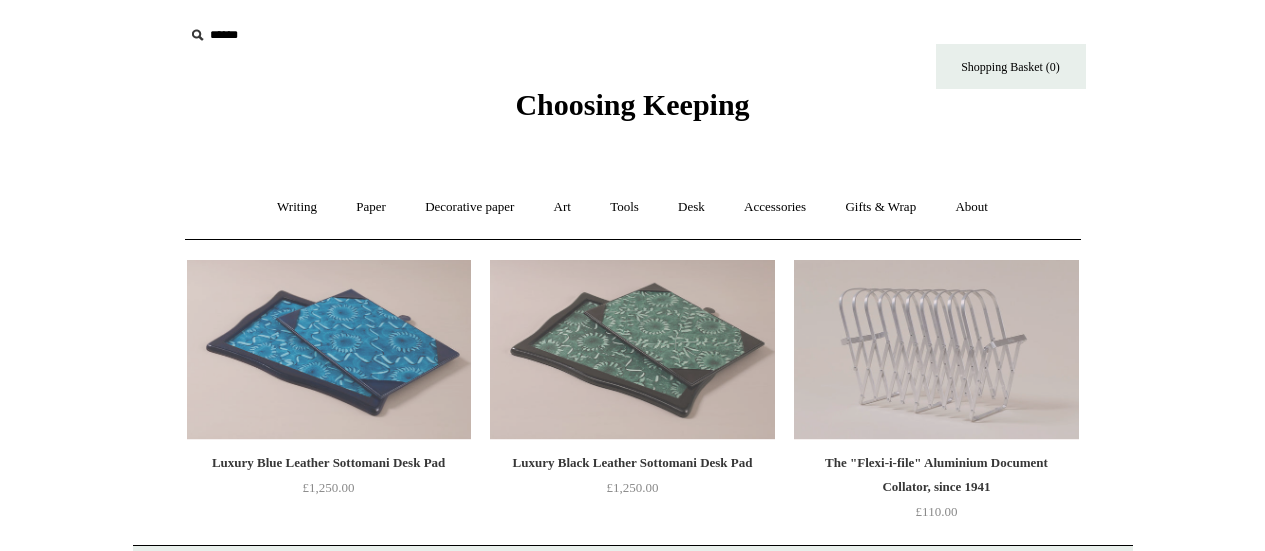 scroll, scrollTop: 0, scrollLeft: 0, axis: both 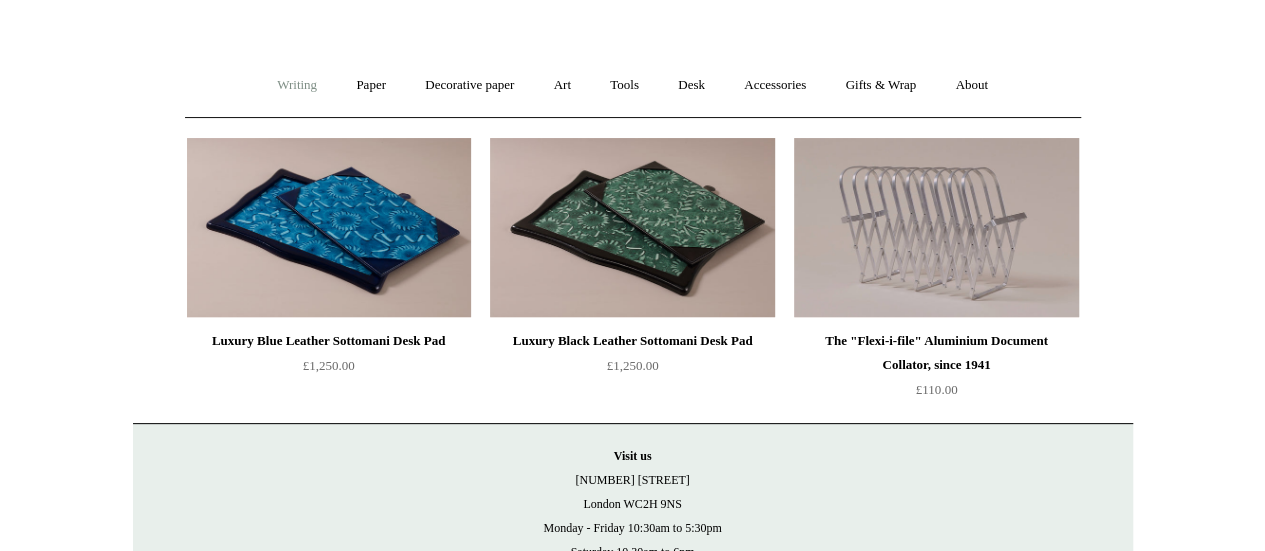 click on "Writing +" at bounding box center (297, 85) 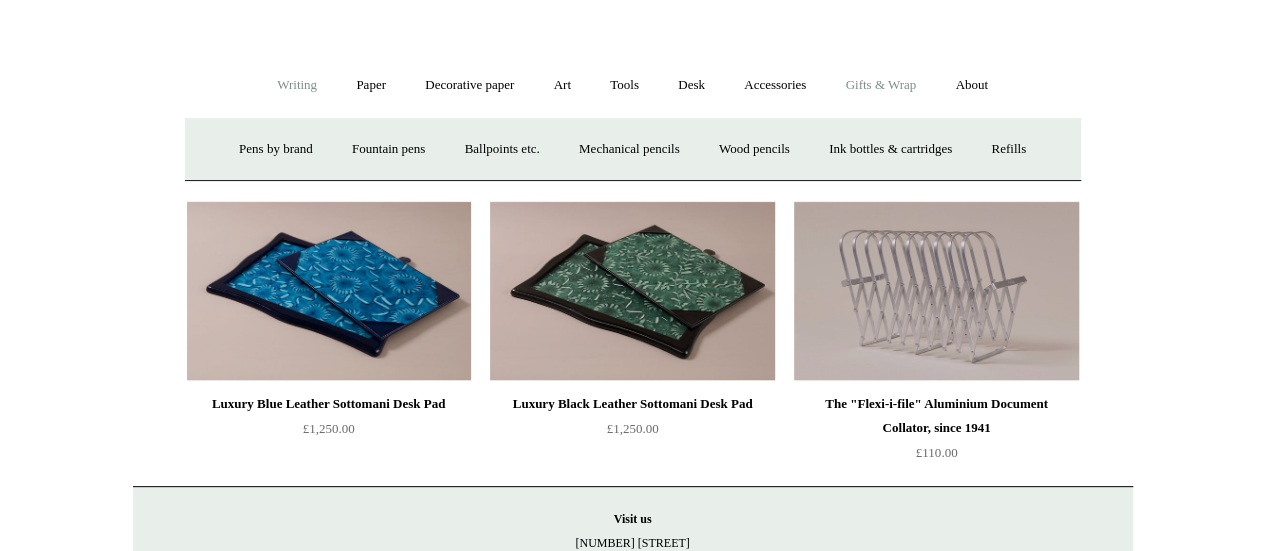 click on "Gifts & Wrap +" at bounding box center (880, 85) 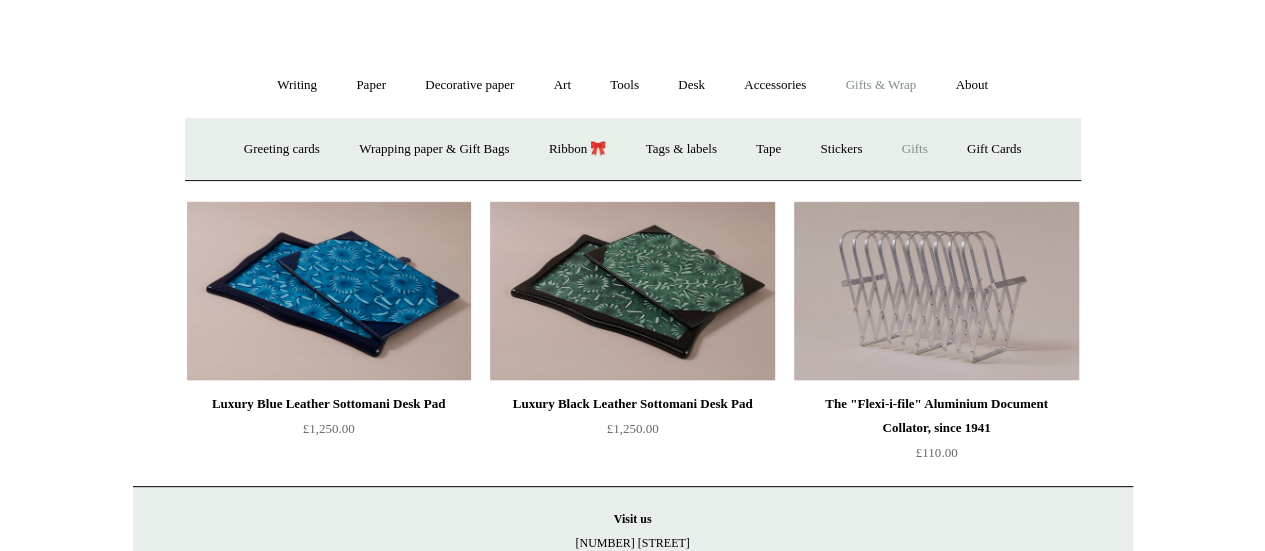 click on "Gifts +" at bounding box center [915, 149] 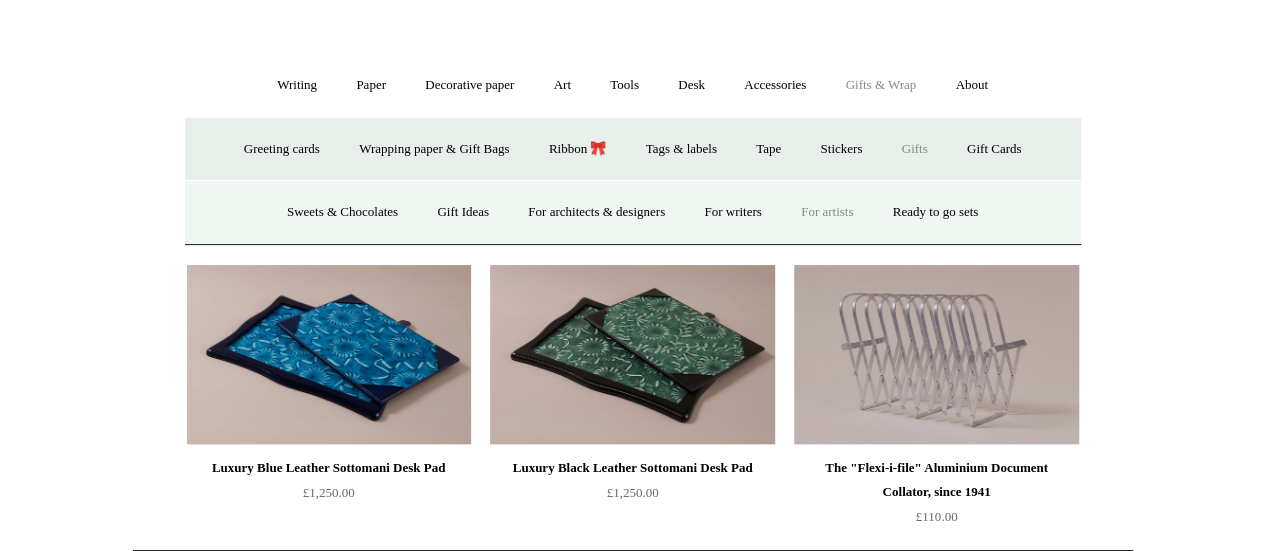 click on "For artists" at bounding box center [827, 212] 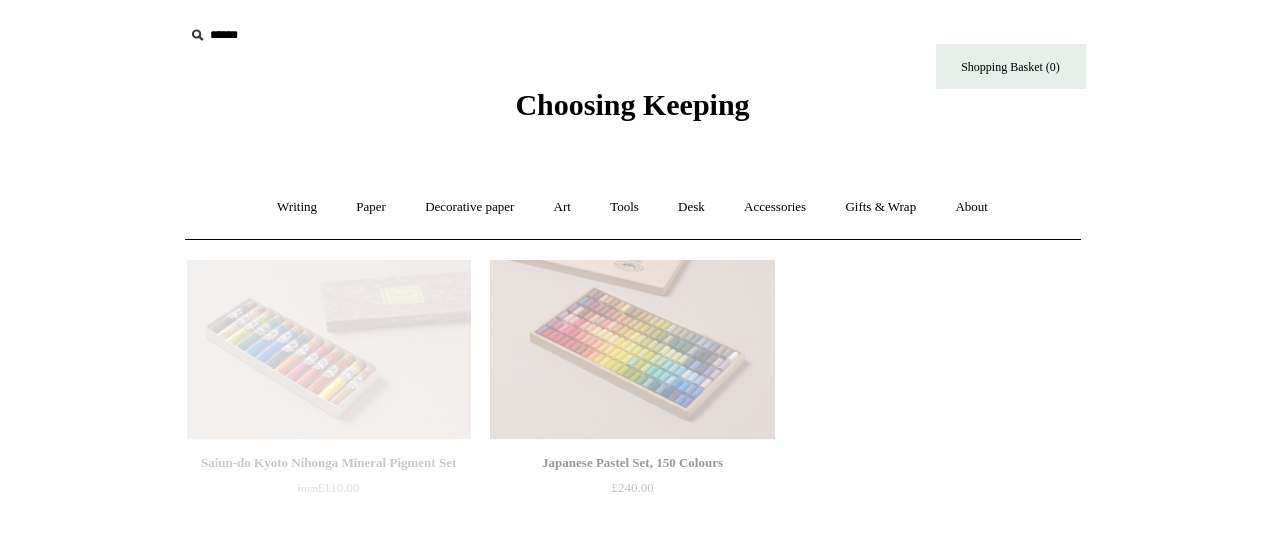 scroll, scrollTop: 0, scrollLeft: 0, axis: both 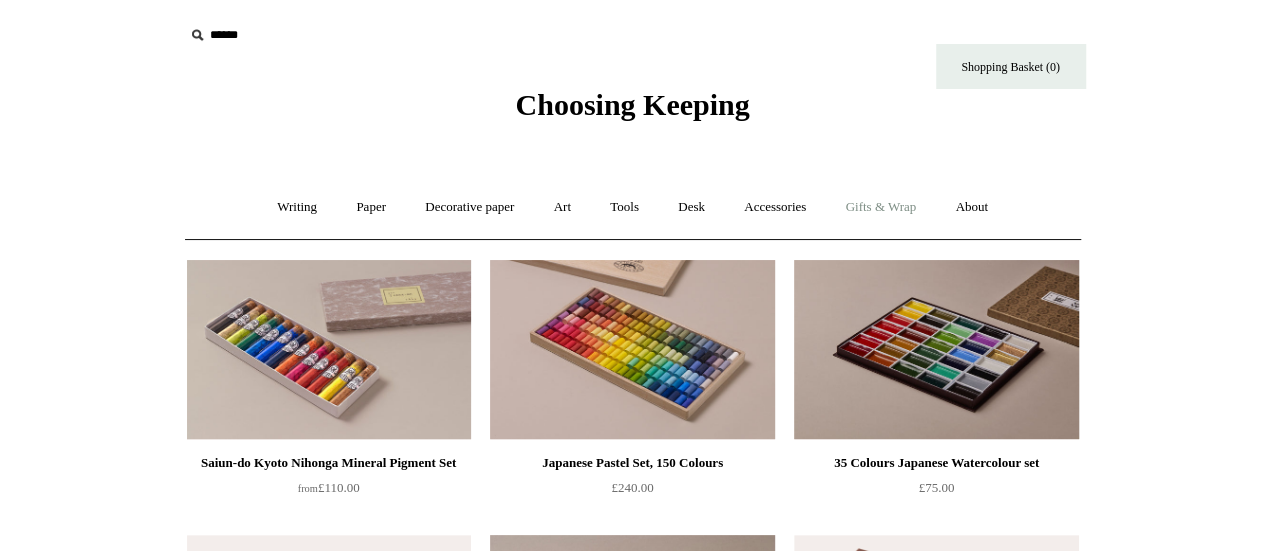 click on "Gifts & Wrap +" at bounding box center [880, 207] 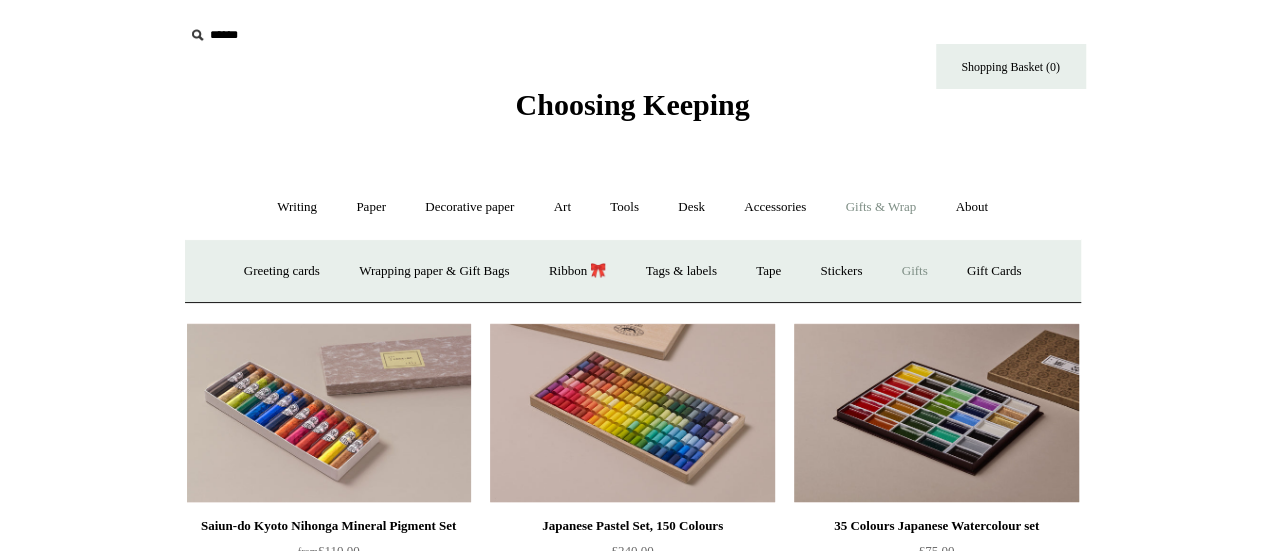 click on "Gifts +" at bounding box center [915, 271] 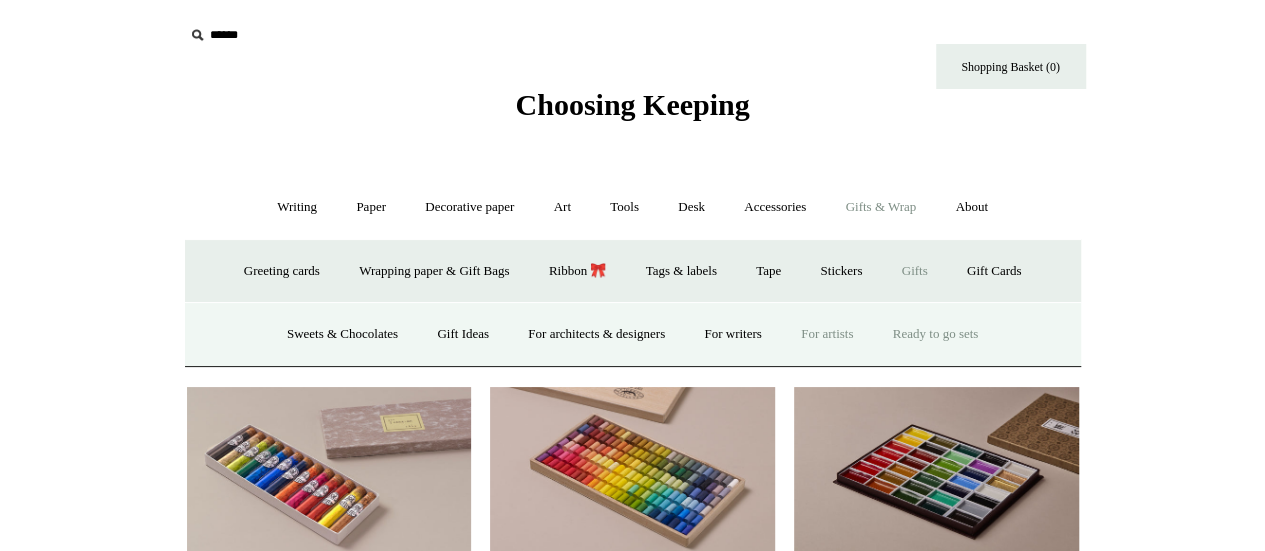 click on "Ready to go sets" at bounding box center (936, 334) 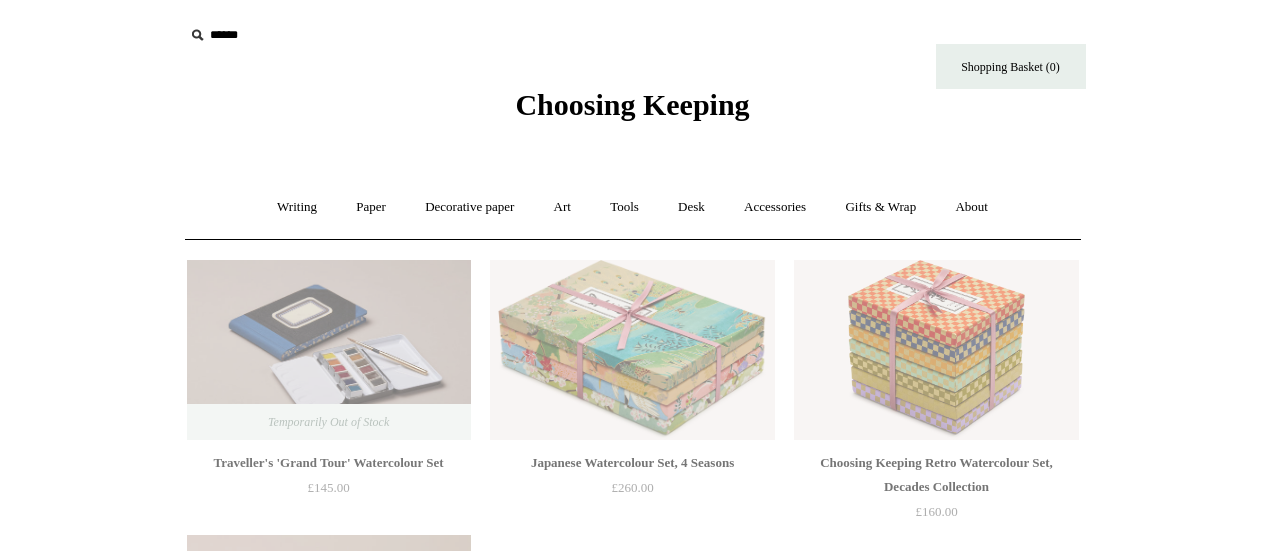 scroll, scrollTop: 0, scrollLeft: 0, axis: both 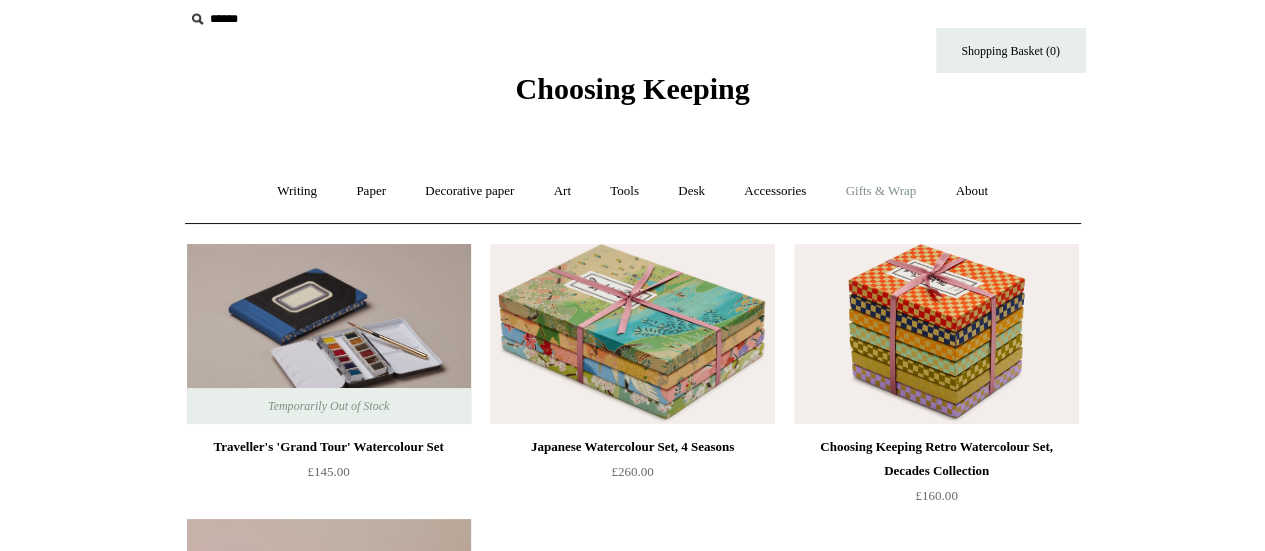 click on "Gifts & Wrap +" at bounding box center [880, 191] 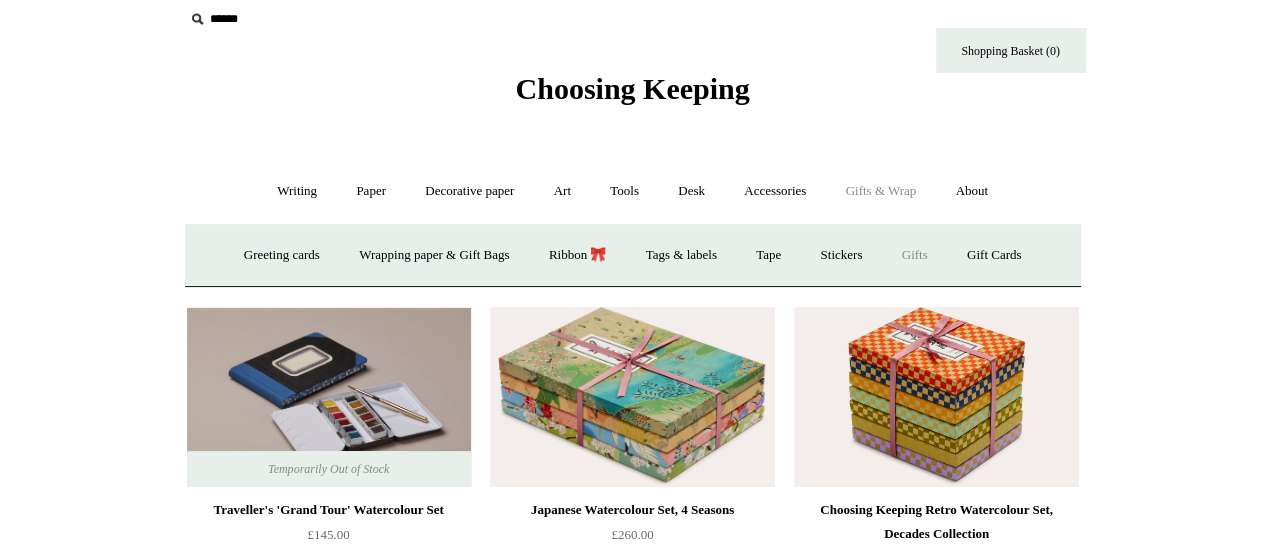 click on "Gifts +" at bounding box center (915, 255) 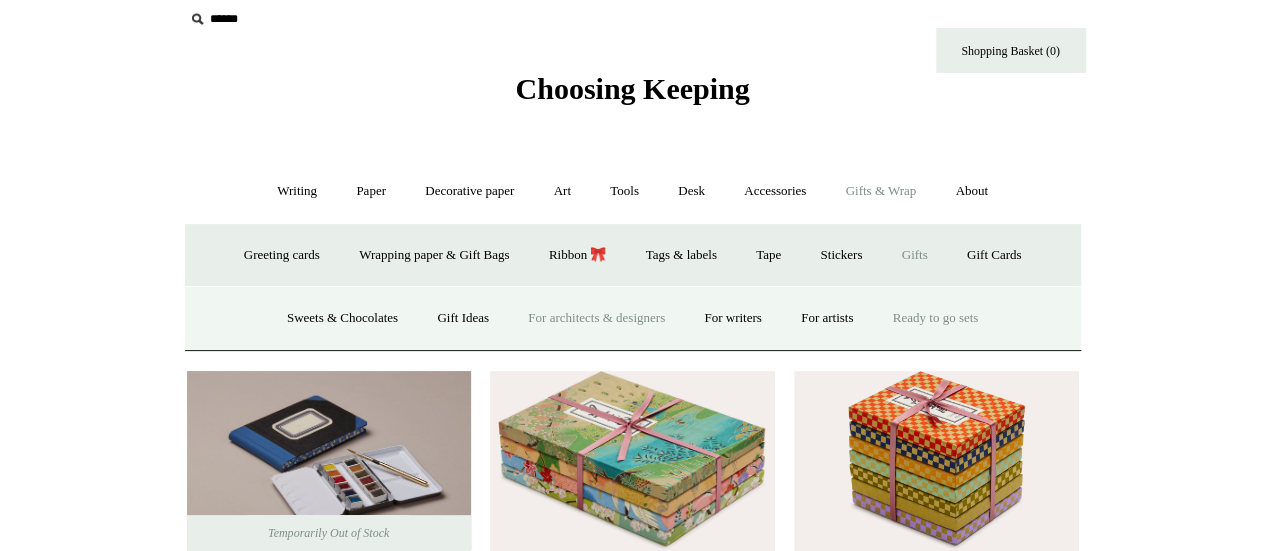 click on "For architects & designers" at bounding box center (596, 318) 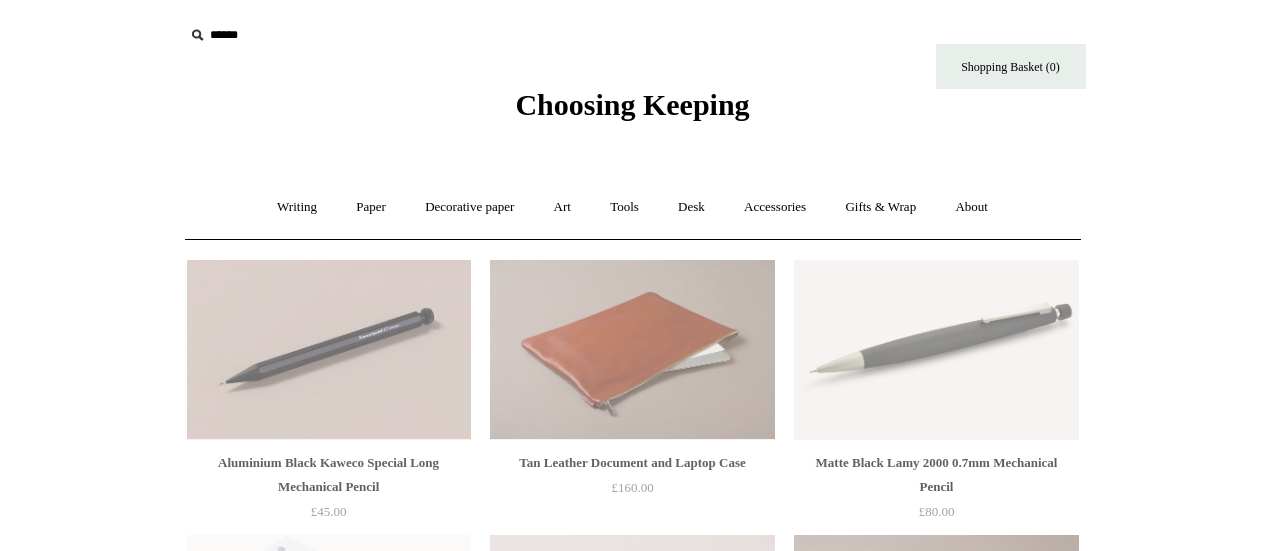 scroll, scrollTop: 0, scrollLeft: 0, axis: both 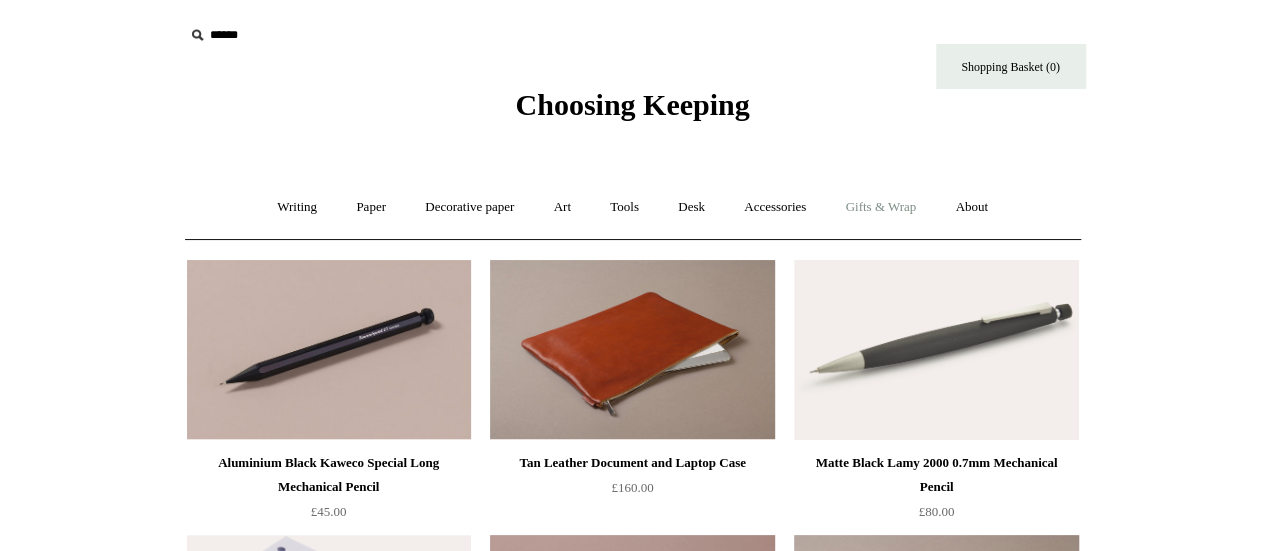 click on "Gifts & Wrap +" at bounding box center (880, 207) 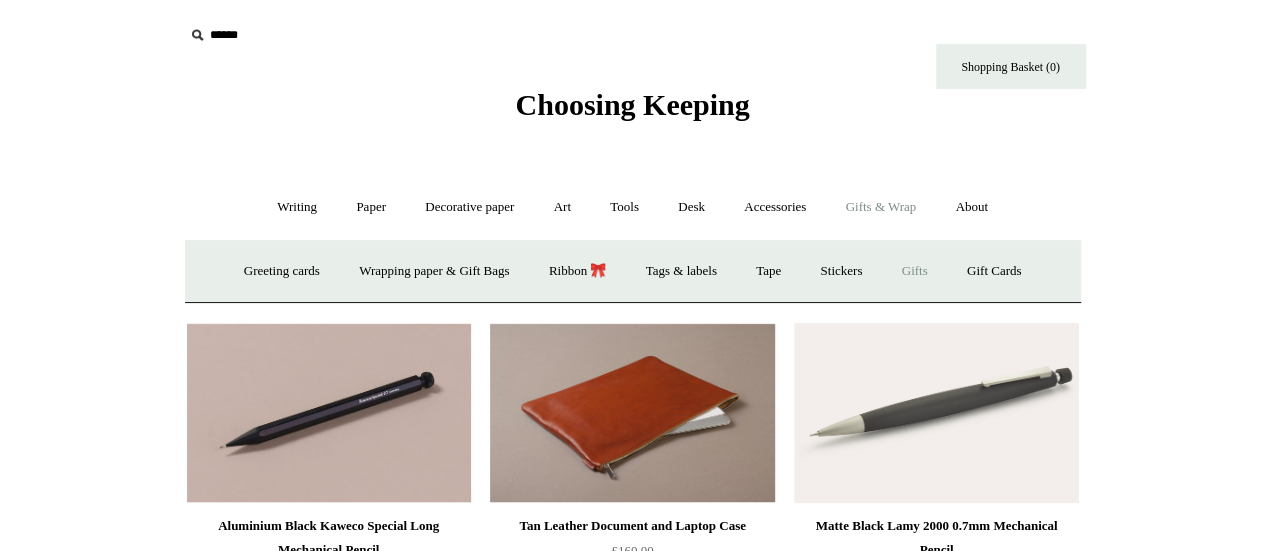 click on "Gifts +" at bounding box center [915, 271] 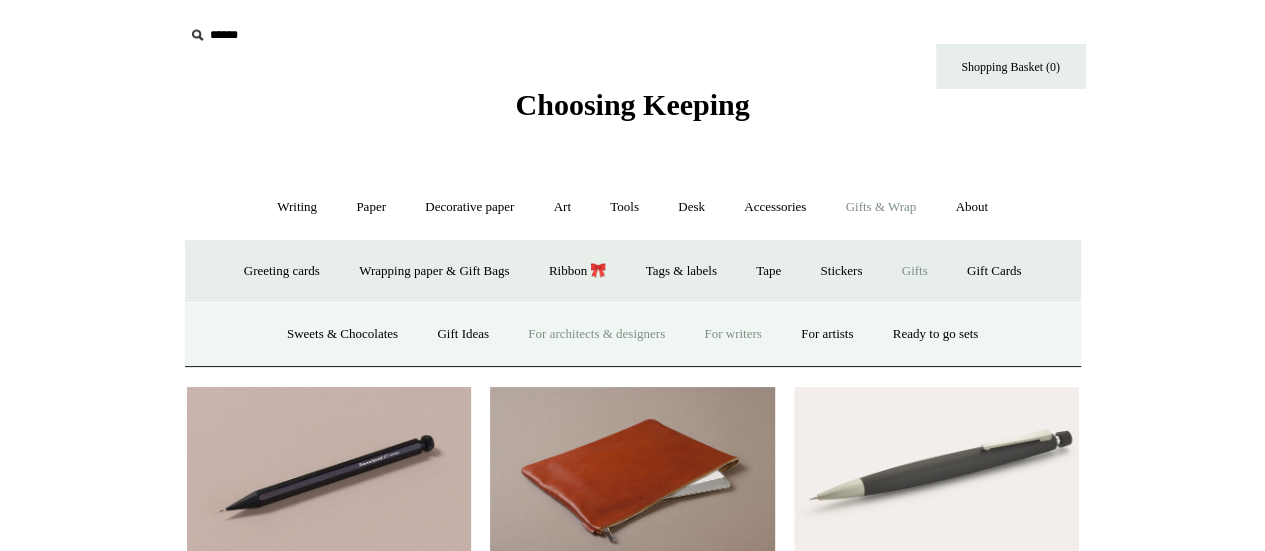 click on "For writers" at bounding box center (732, 334) 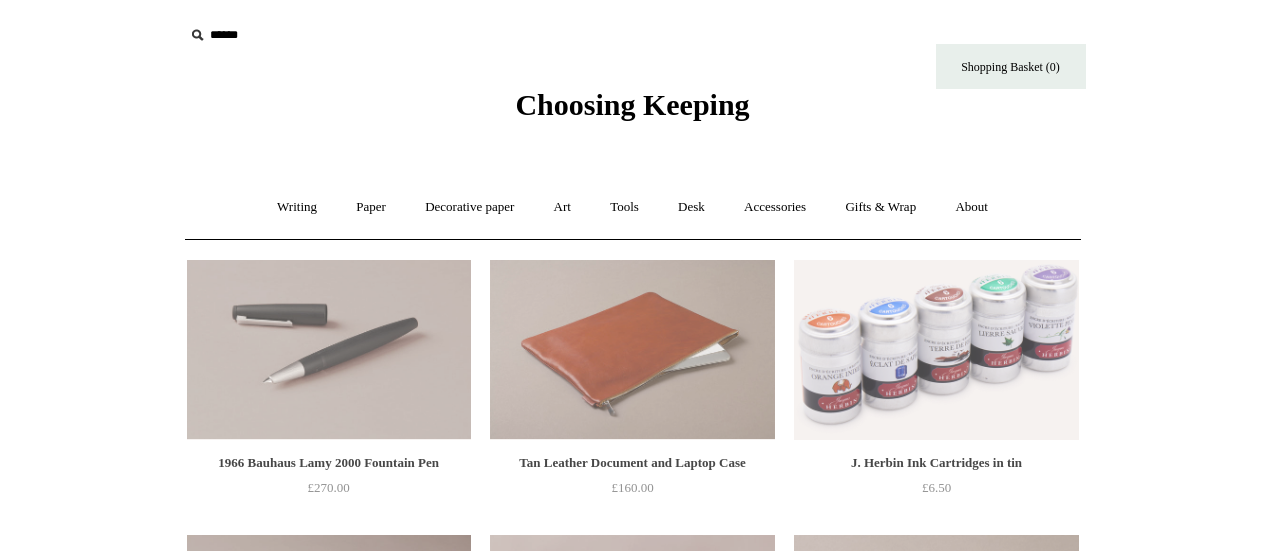scroll, scrollTop: 0, scrollLeft: 0, axis: both 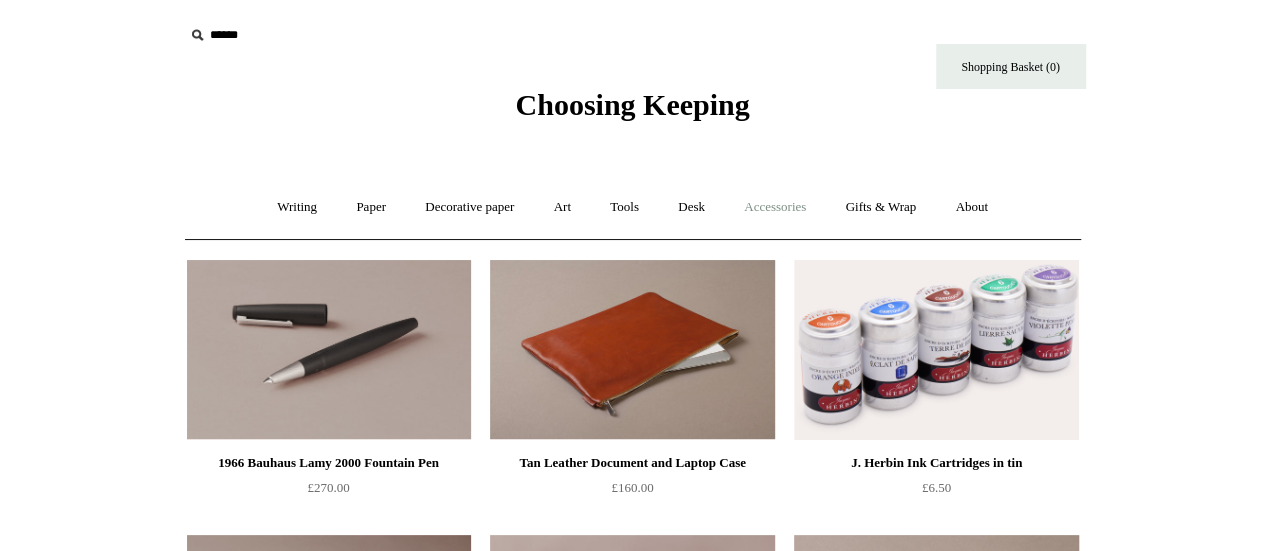 click on "Accessories +" at bounding box center [775, 207] 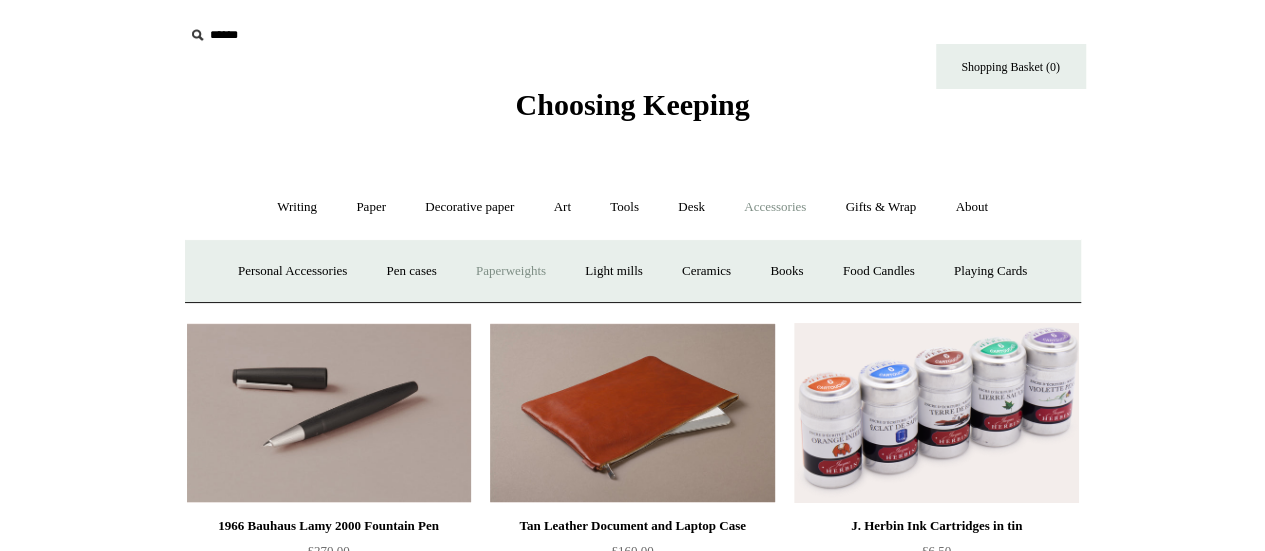 click on "Paperweights +" at bounding box center (511, 271) 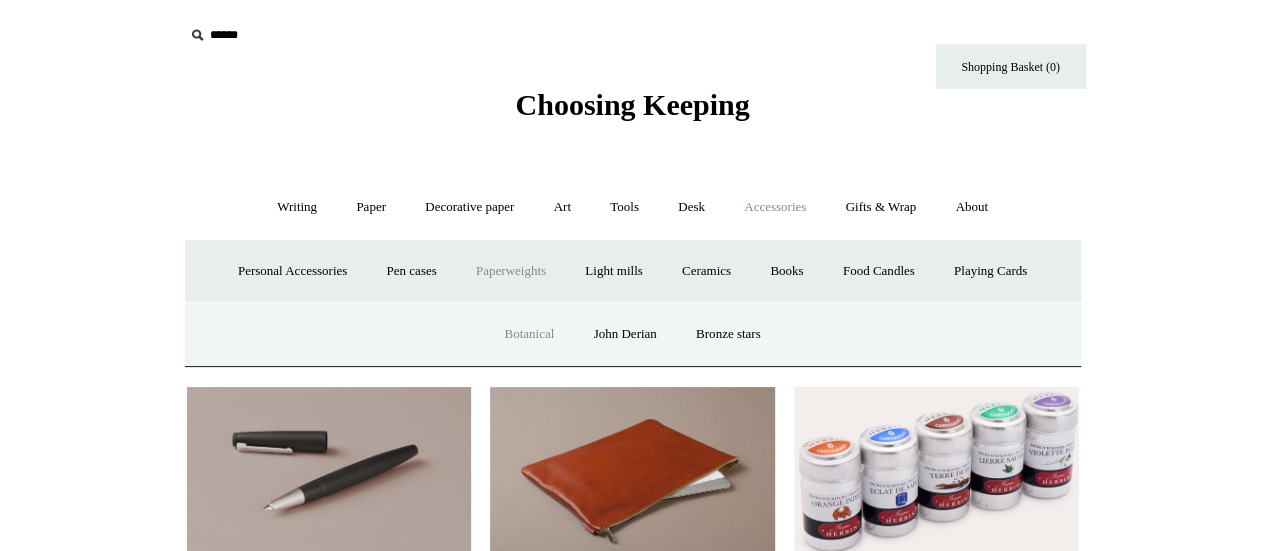 click on "Botanical" at bounding box center [529, 334] 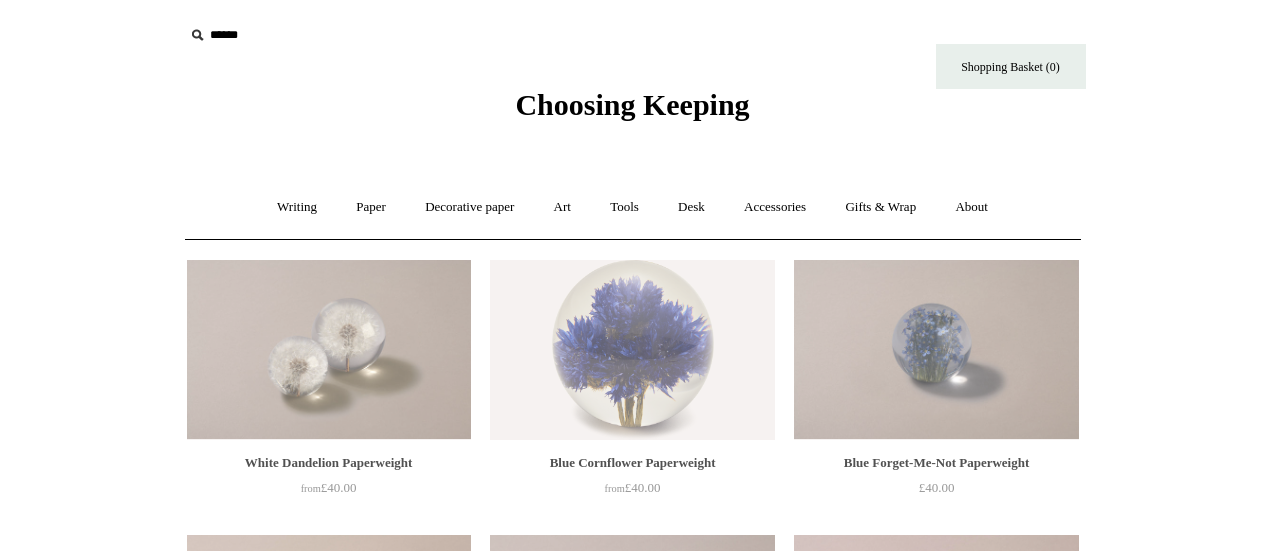 scroll, scrollTop: 0, scrollLeft: 0, axis: both 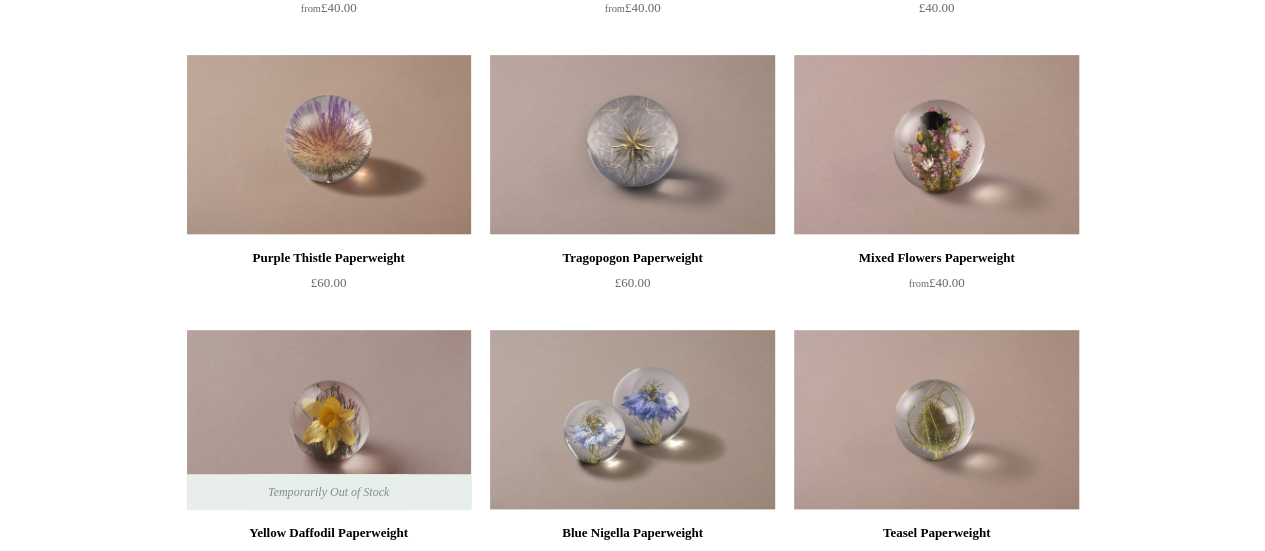 drag, startPoint x: 1252, startPoint y: 143, endPoint x: 1279, endPoint y: 126, distance: 31.906113 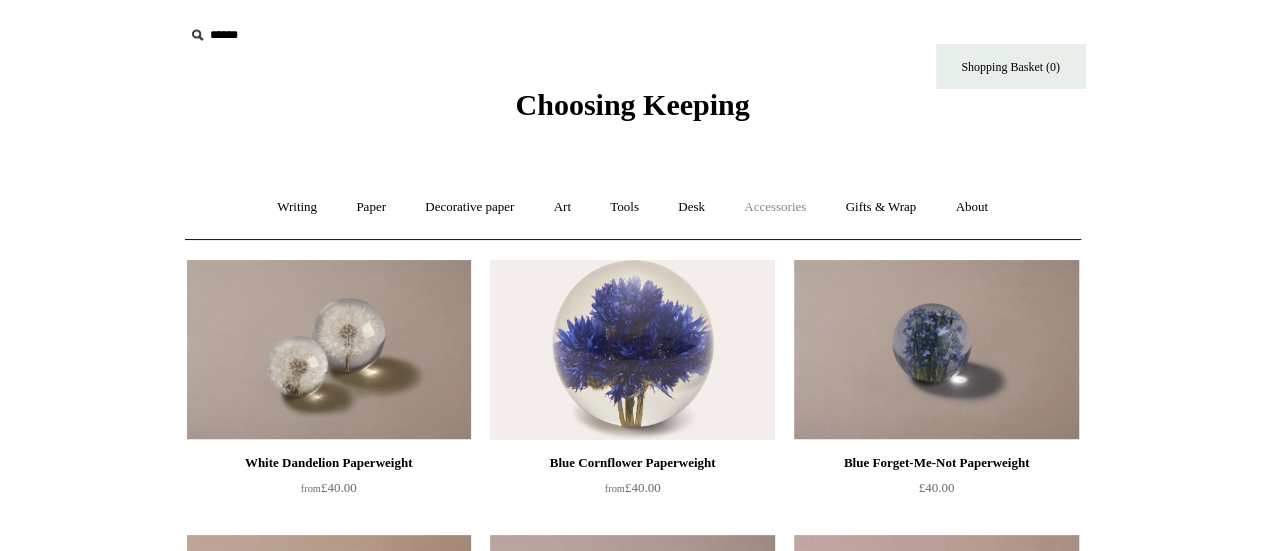 click on "Accessories +" at bounding box center [775, 207] 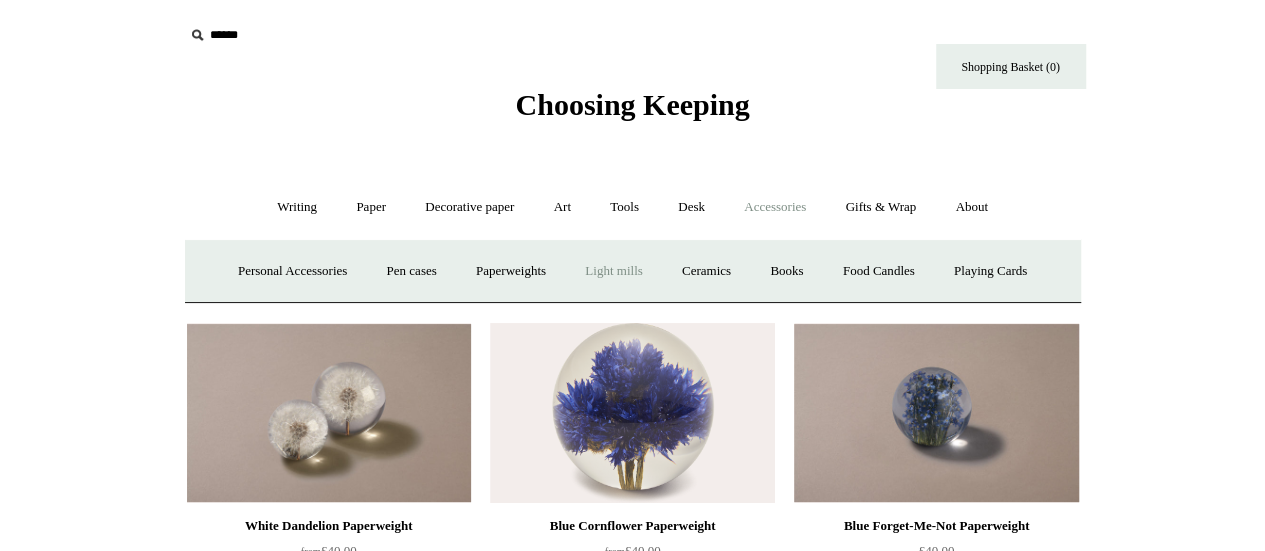 click on "Light mills" at bounding box center [613, 271] 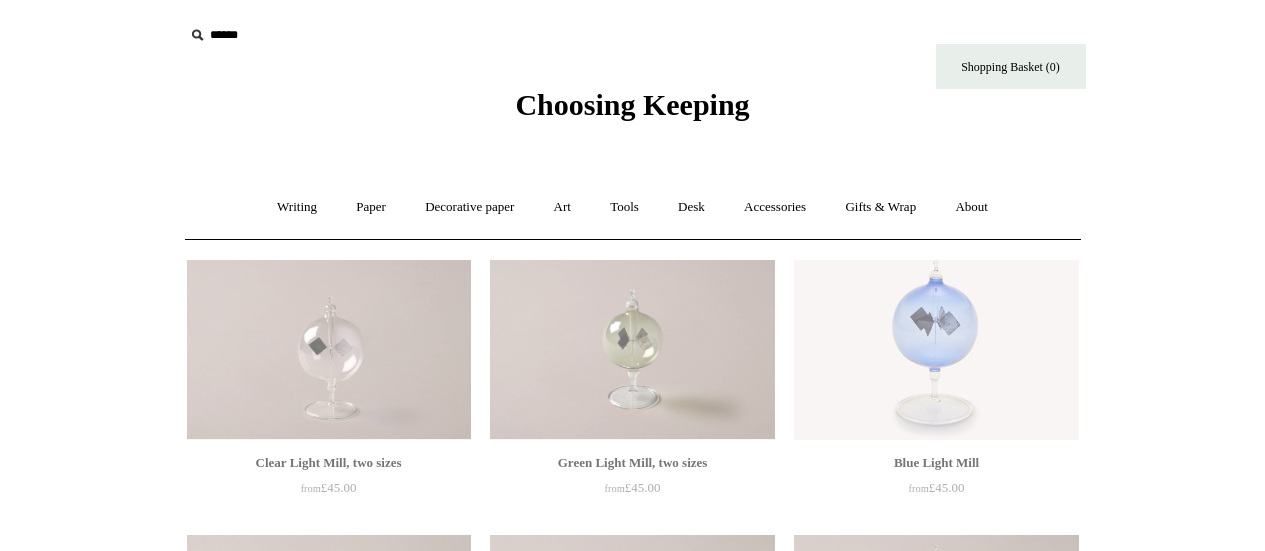 scroll, scrollTop: 0, scrollLeft: 0, axis: both 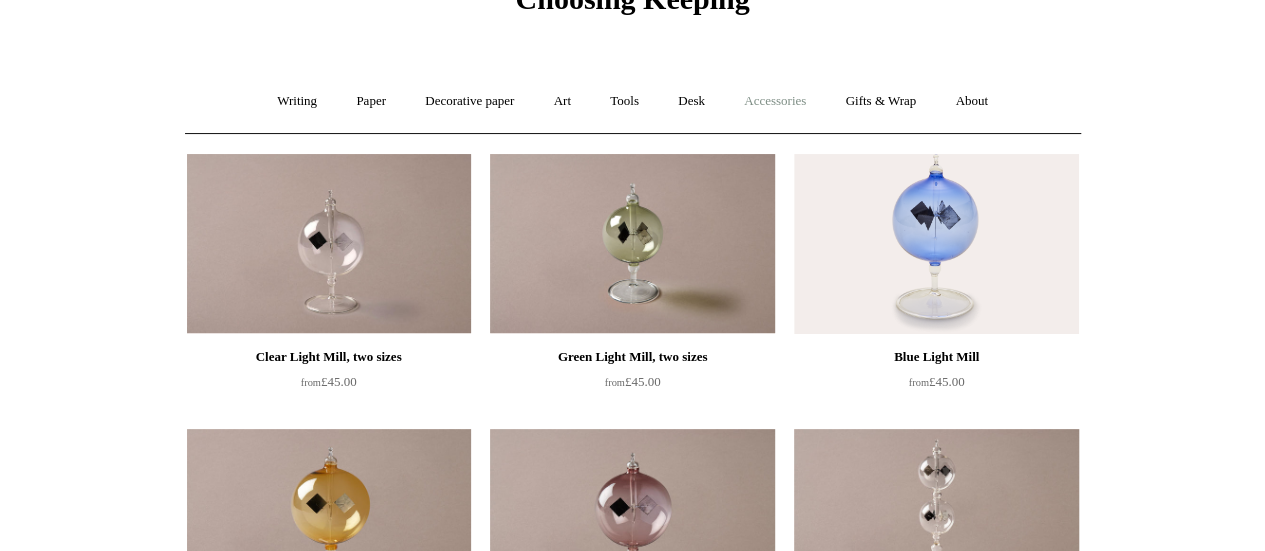 click on "Accessories +" at bounding box center [775, 101] 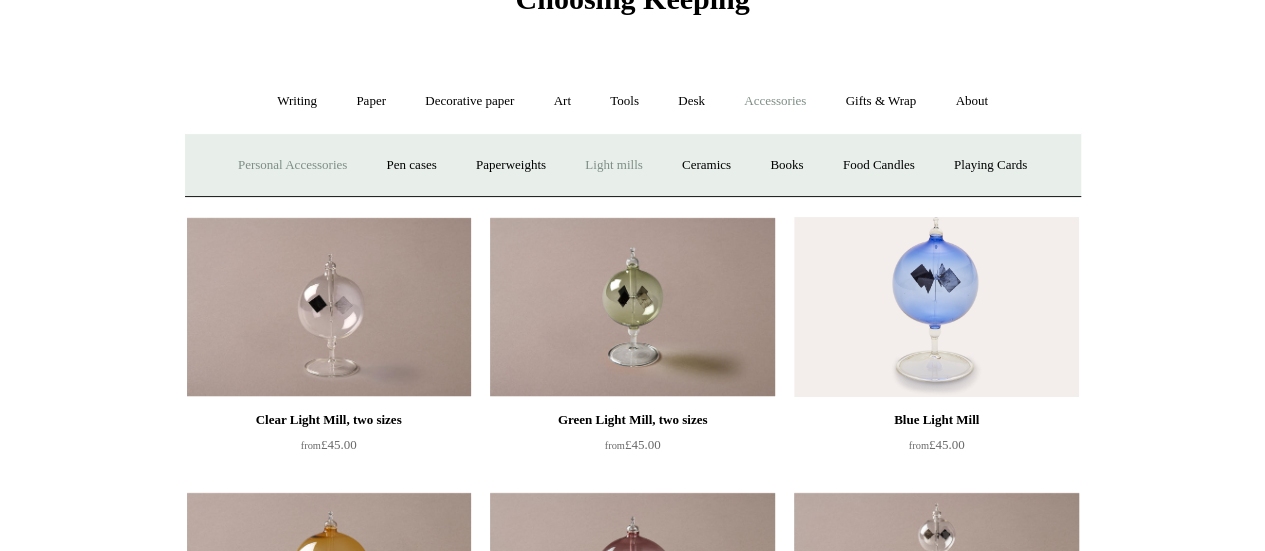 click on "Personal Accessories +" at bounding box center [292, 165] 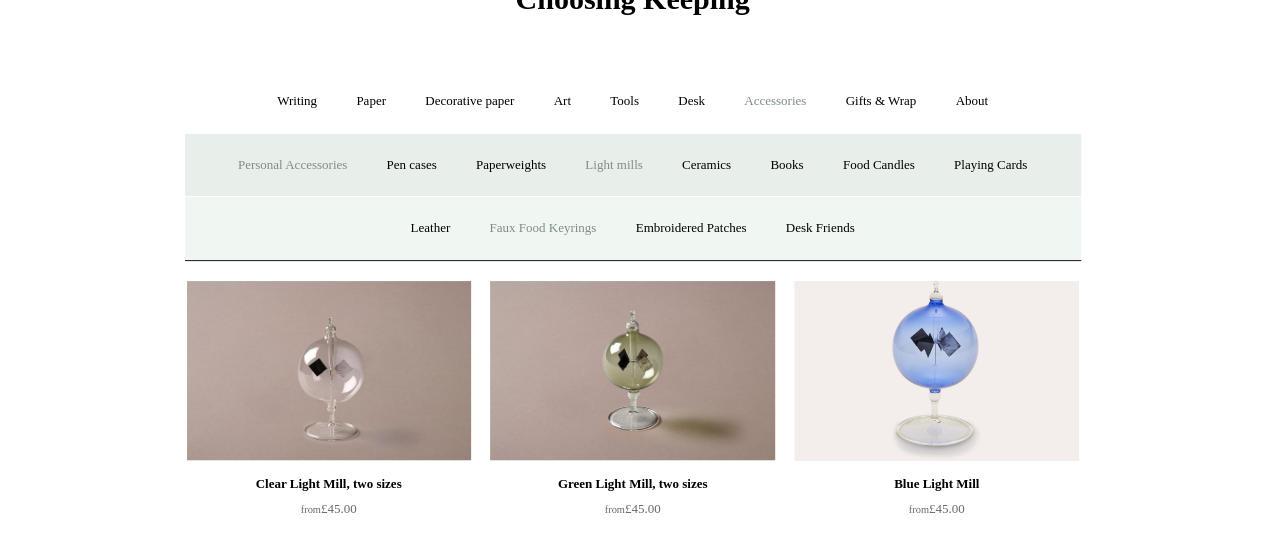 click on "Faux Food Keyrings" at bounding box center [542, 228] 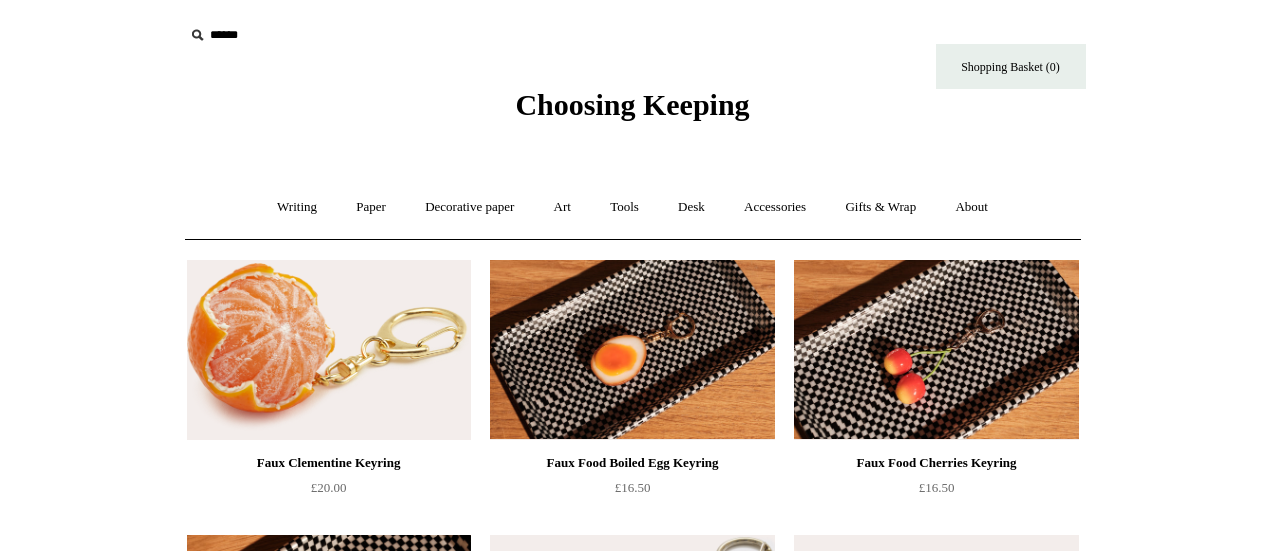 scroll, scrollTop: 0, scrollLeft: 0, axis: both 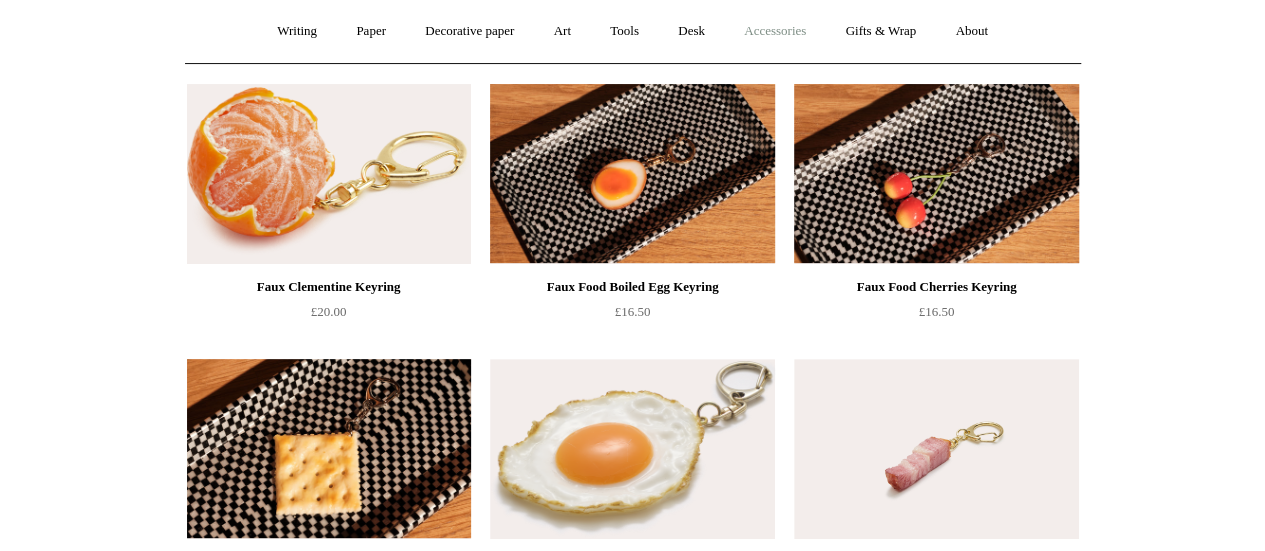 click on "Accessories +" at bounding box center (775, 31) 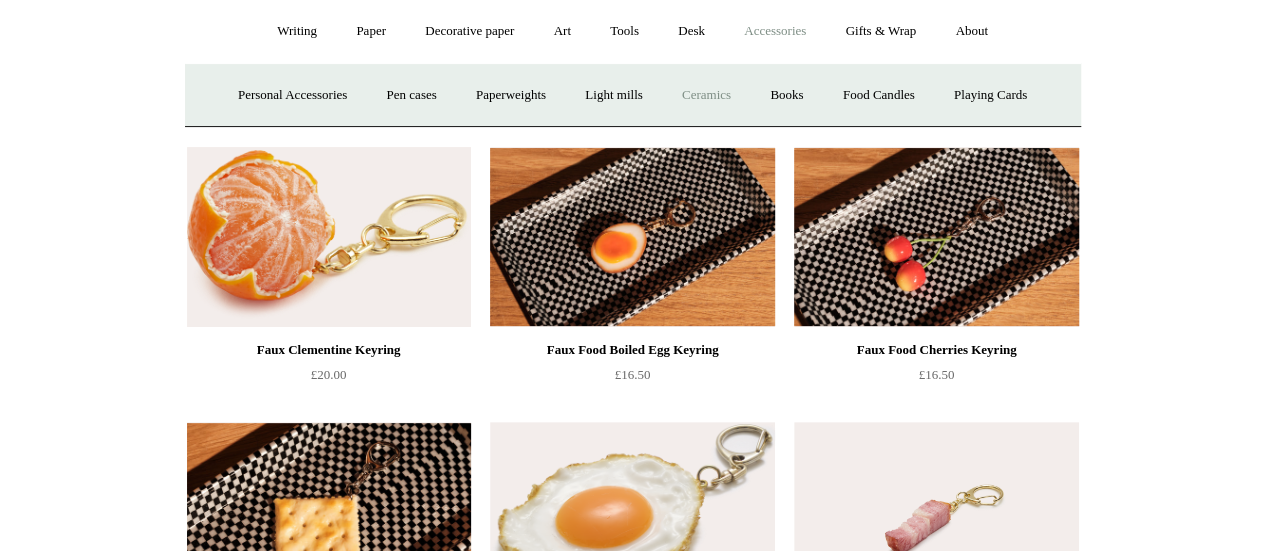 click on "Ceramics  +" at bounding box center (706, 95) 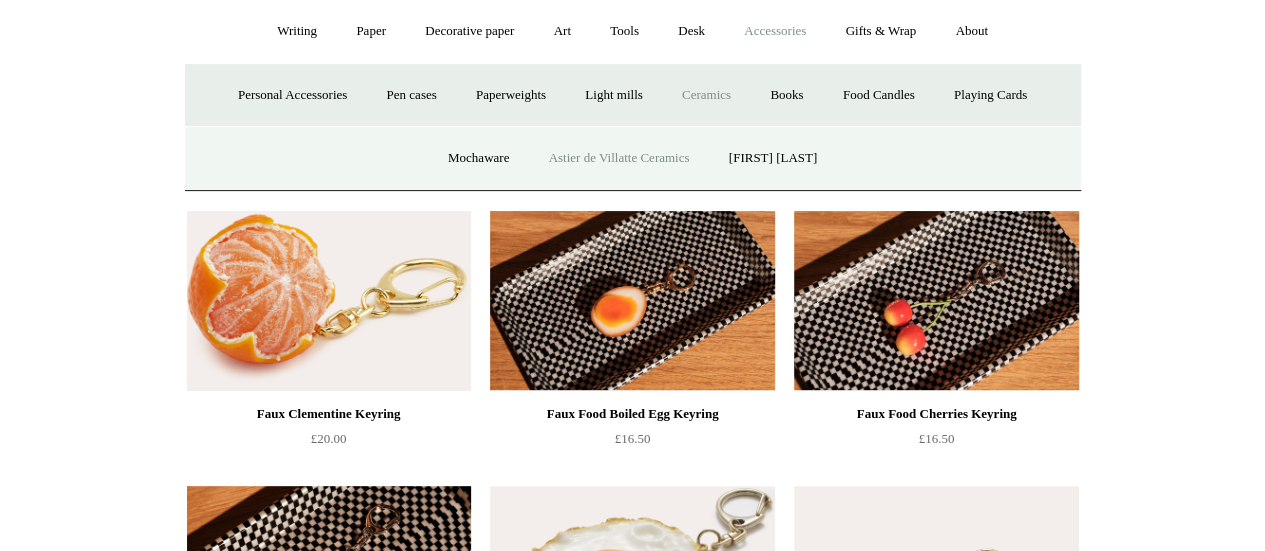 click on "Astier de Villatte Ceramics" at bounding box center (619, 158) 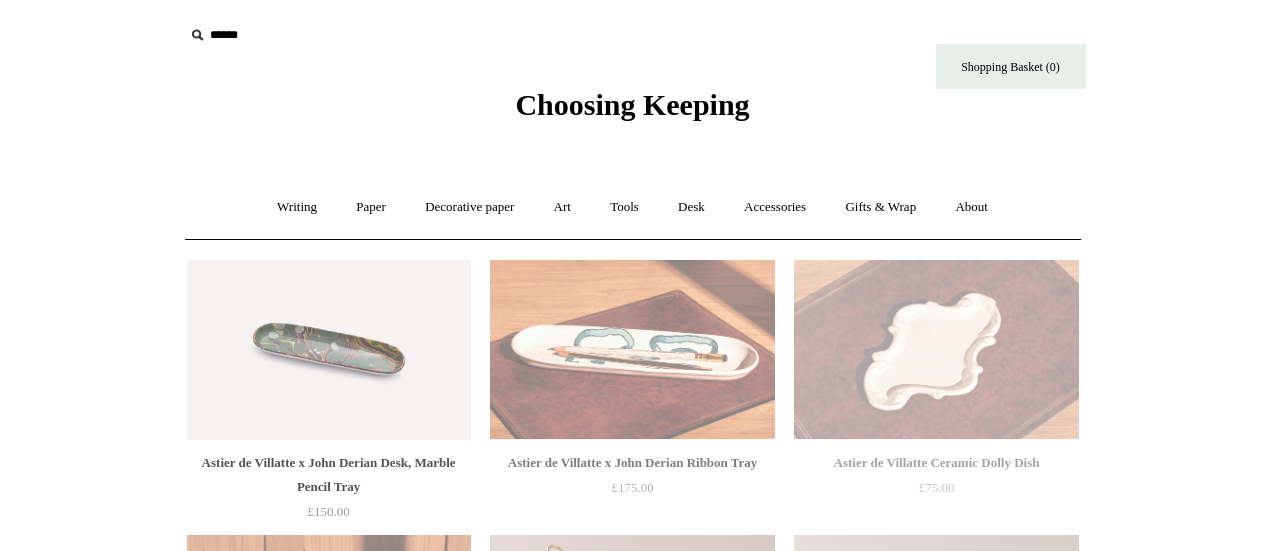 scroll, scrollTop: 0, scrollLeft: 0, axis: both 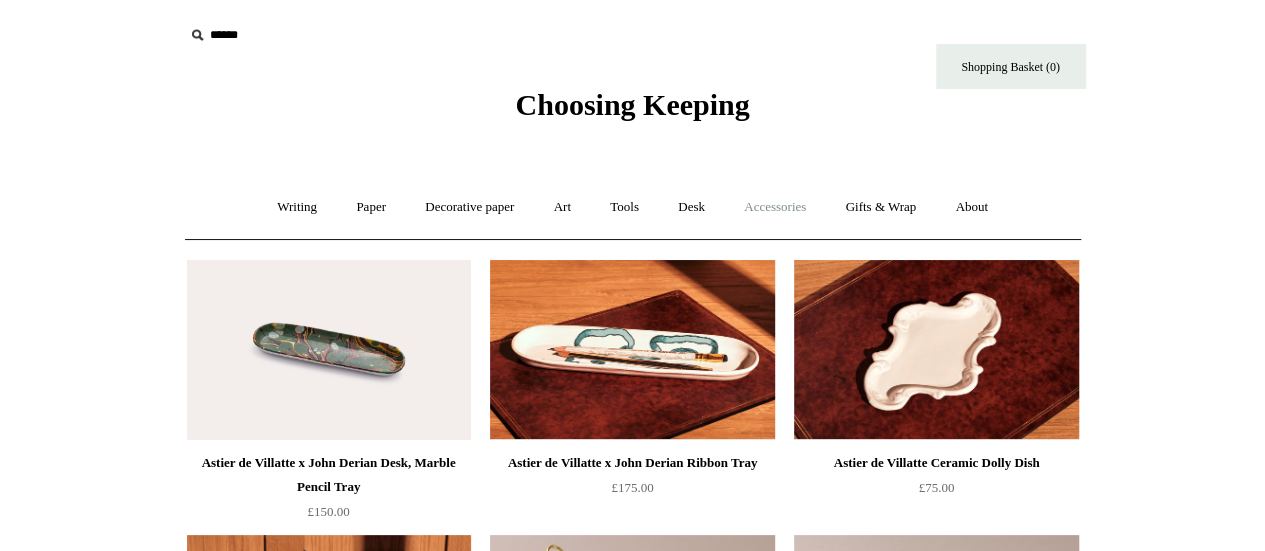 click on "Accessories +" at bounding box center [775, 207] 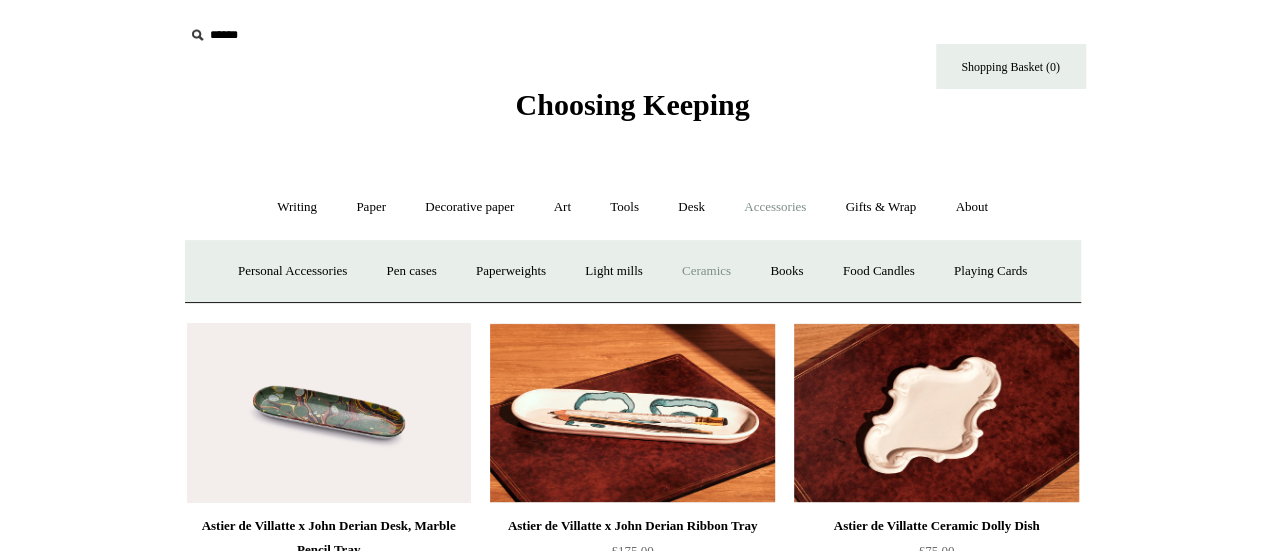 click on "Ceramics  +" at bounding box center (706, 271) 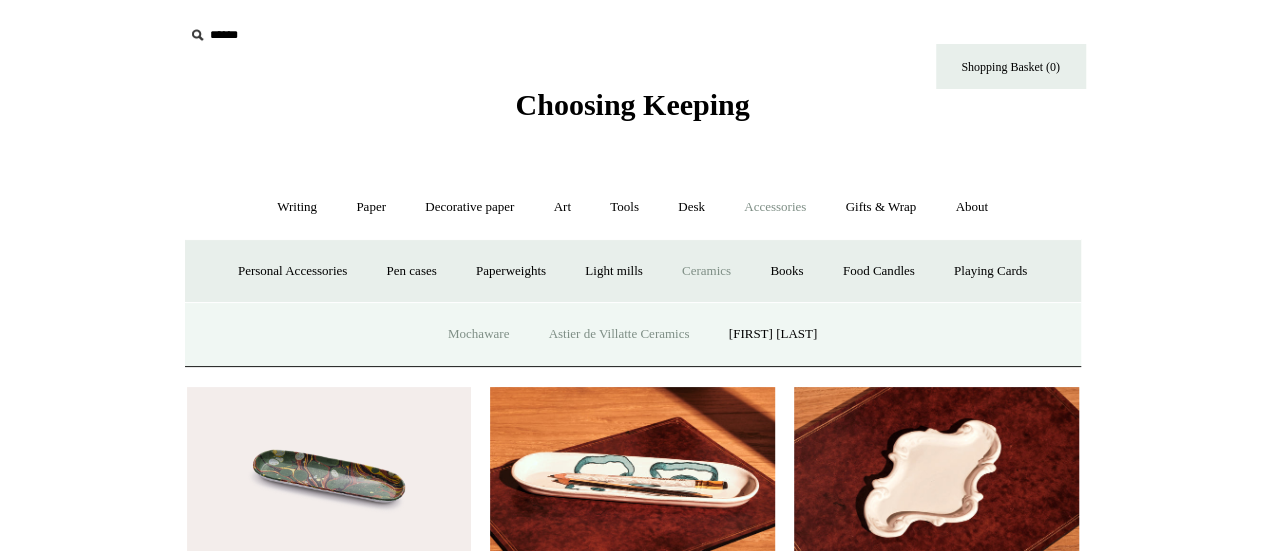 click on "Mochaware" at bounding box center (478, 334) 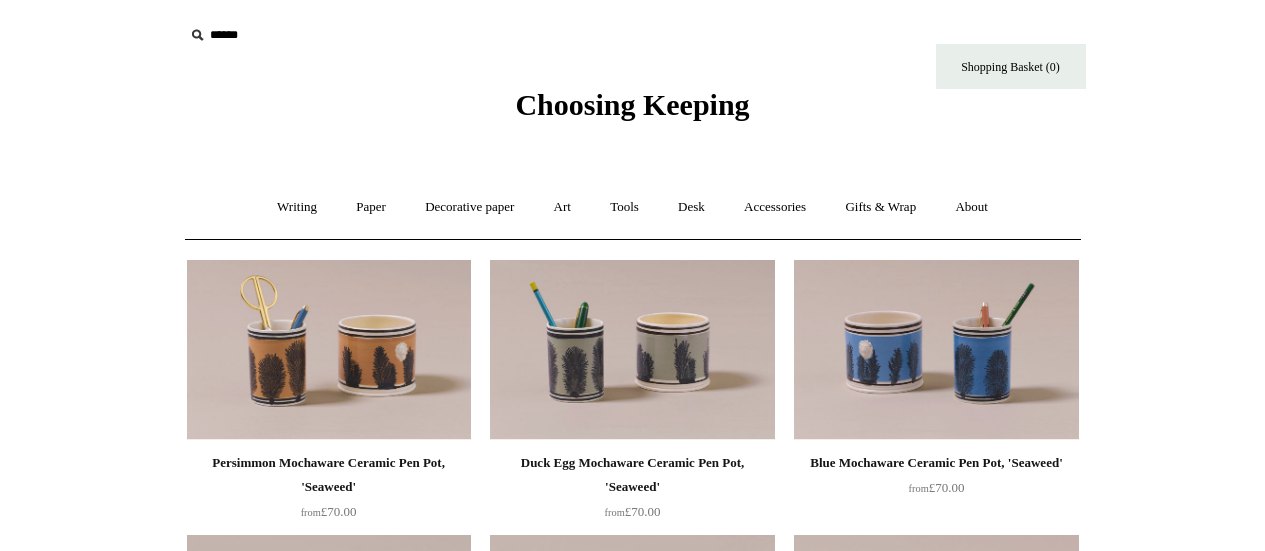 scroll, scrollTop: 0, scrollLeft: 0, axis: both 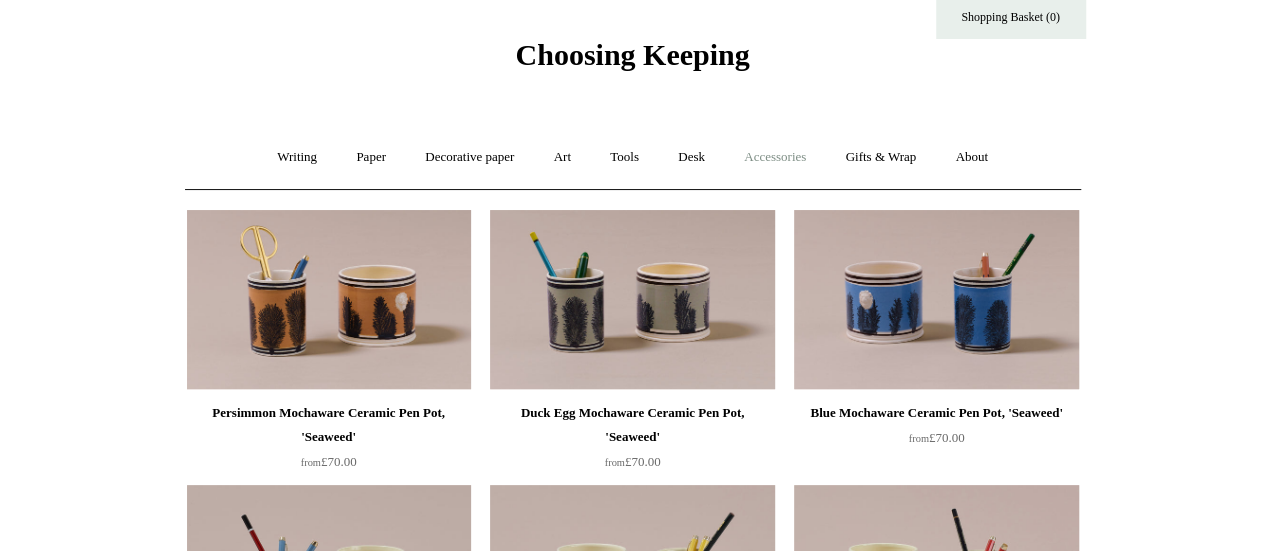 click on "Accessories +" at bounding box center [775, 157] 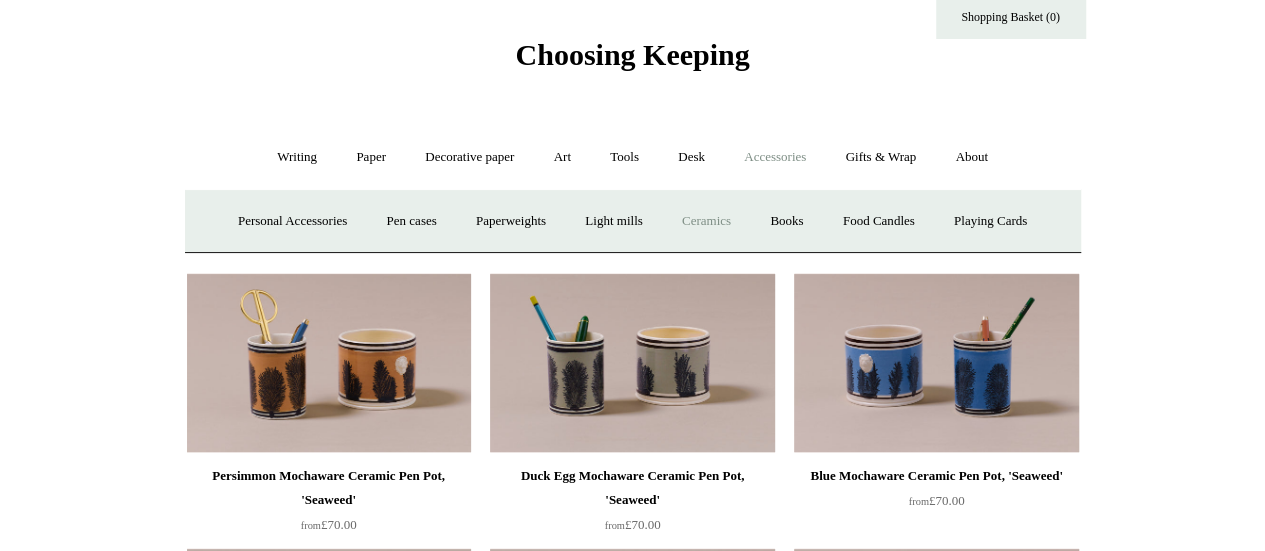 click on "Ceramics  +" at bounding box center [706, 221] 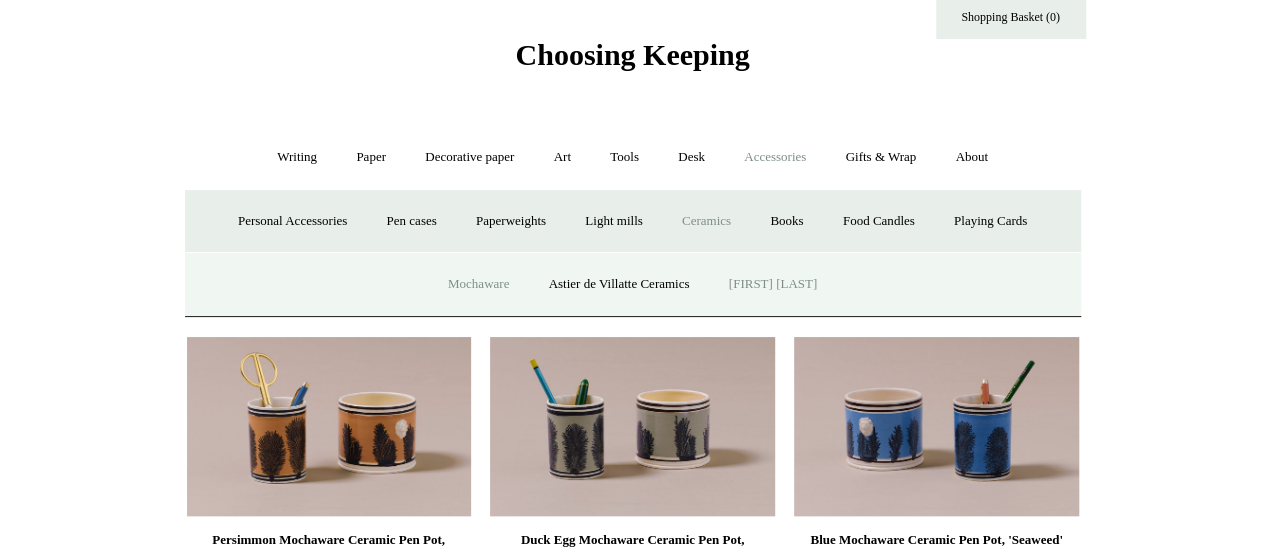 click on "[FIRST] [LAST]" at bounding box center [773, 284] 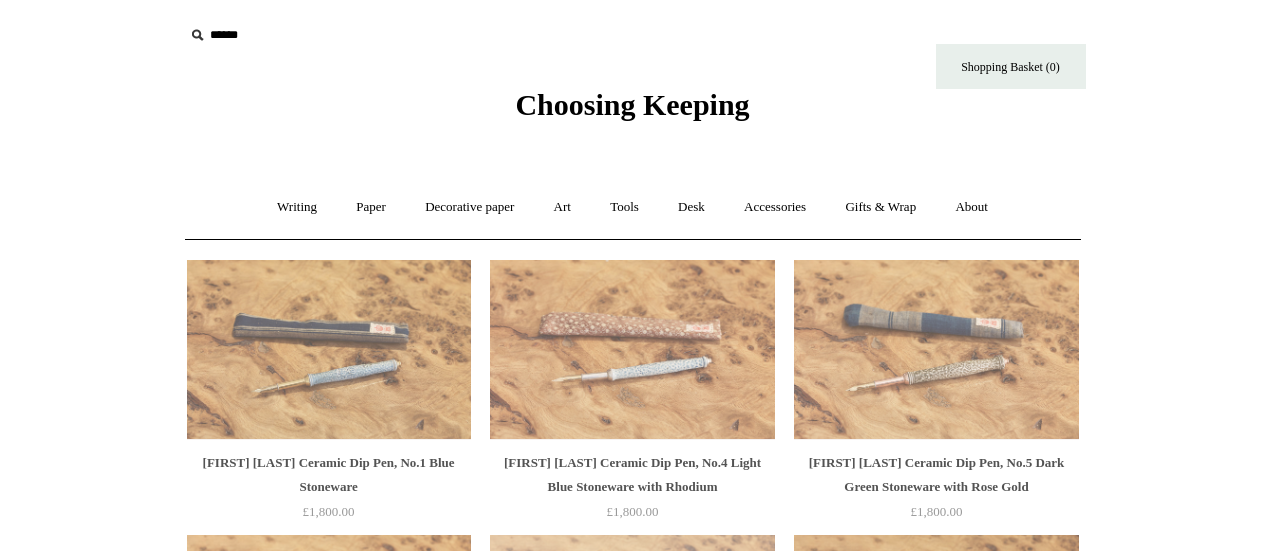scroll, scrollTop: 0, scrollLeft: 0, axis: both 